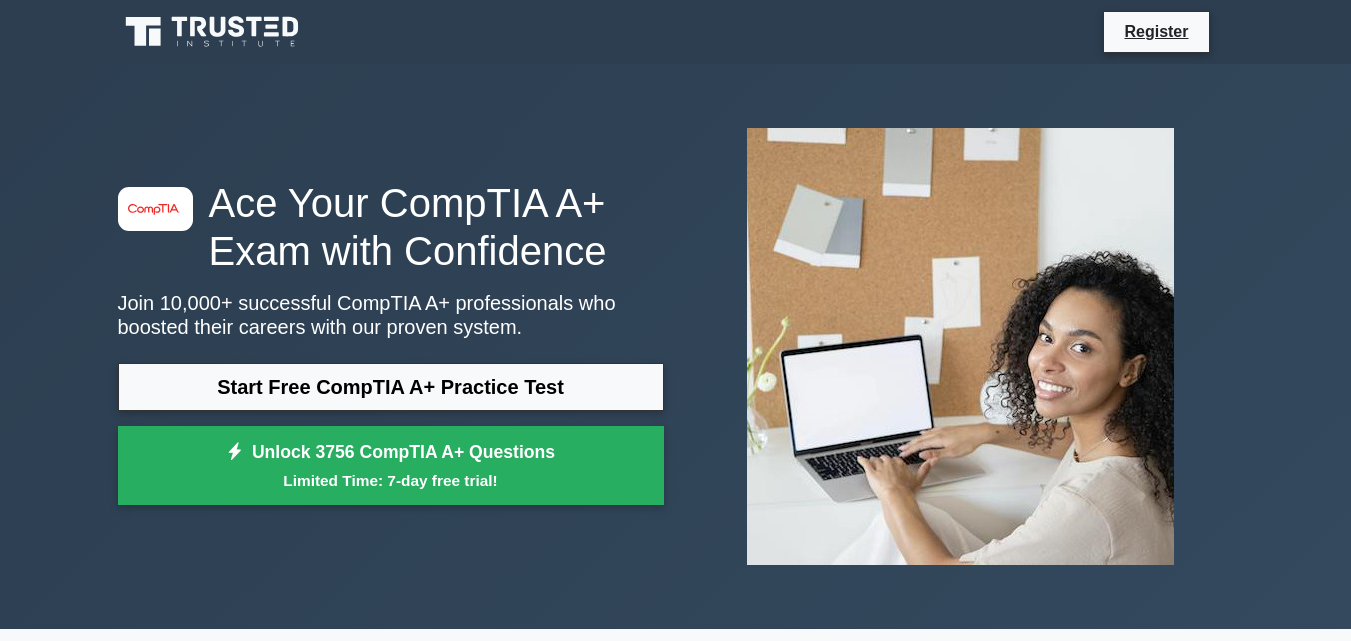 scroll, scrollTop: 0, scrollLeft: 0, axis: both 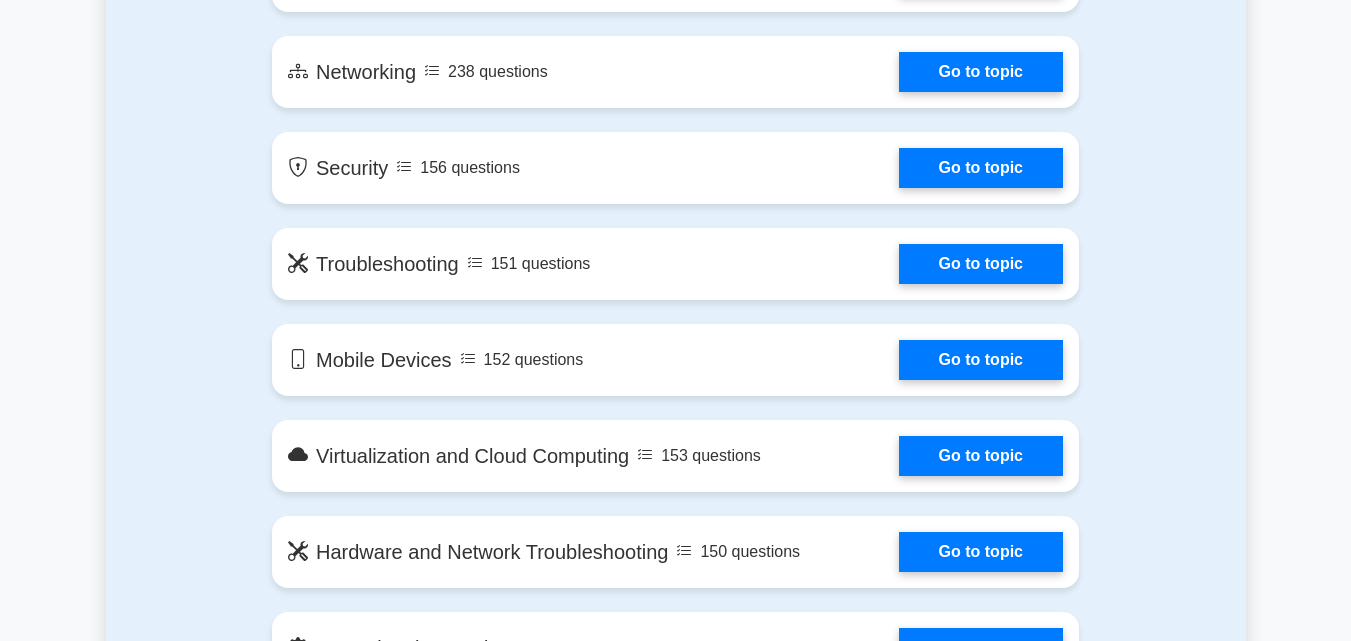 drag, startPoint x: 1359, startPoint y: 64, endPoint x: 1354, endPoint y: 188, distance: 124.10077 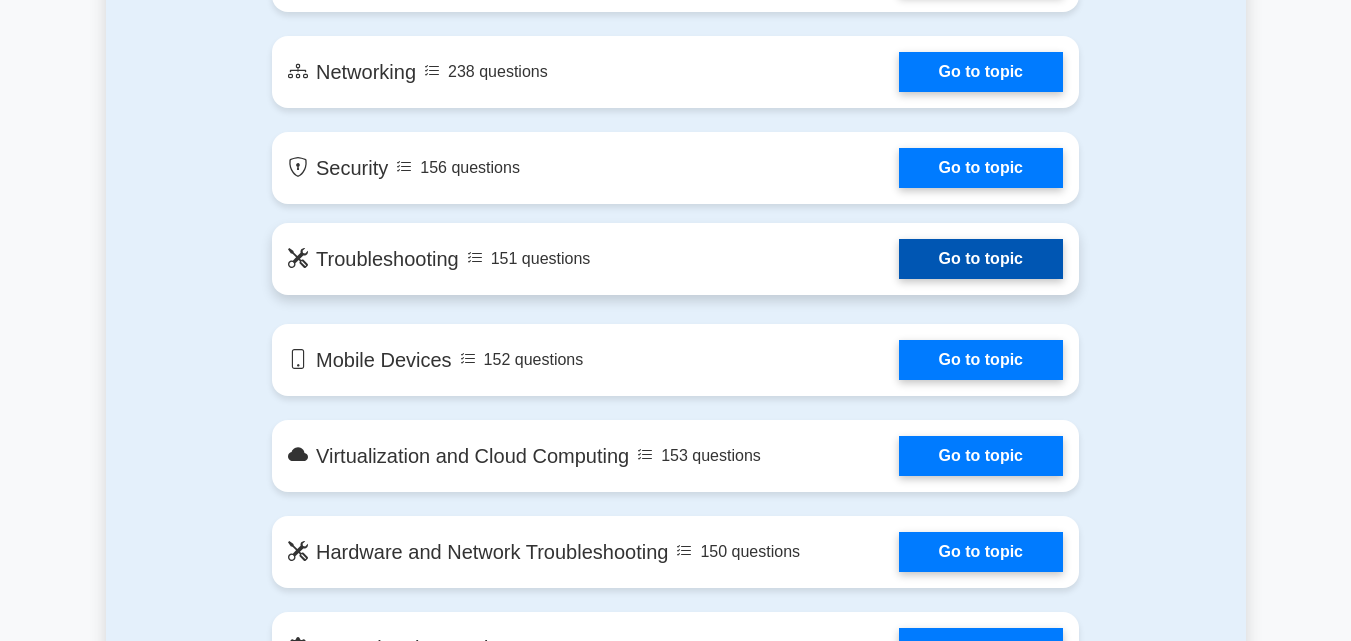 click on "Go to topic" at bounding box center [981, 259] 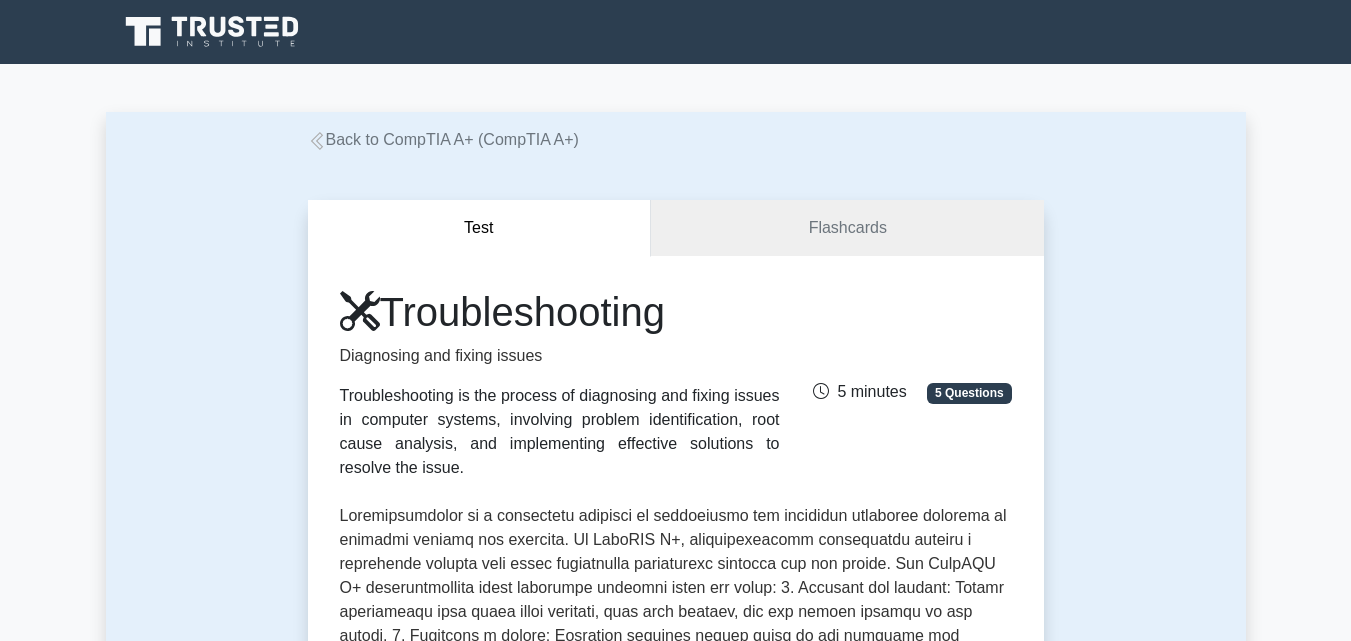 scroll, scrollTop: 0, scrollLeft: 0, axis: both 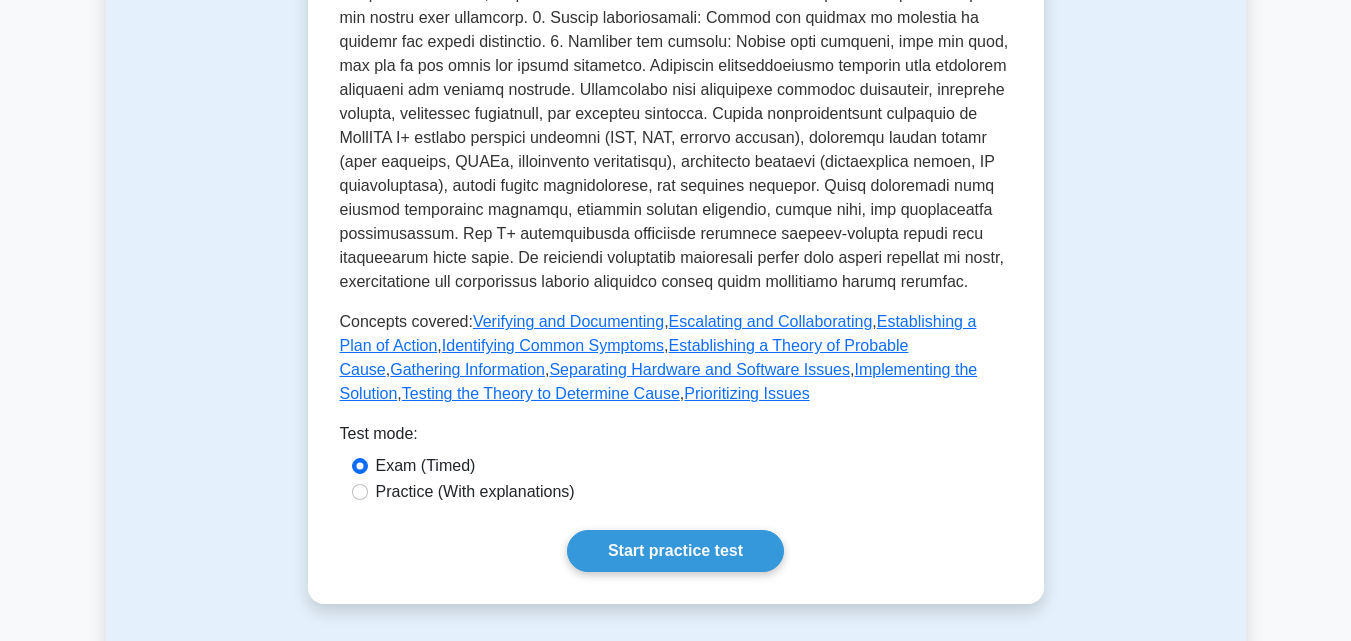 click on "Practice (With explanations)" at bounding box center (475, 492) 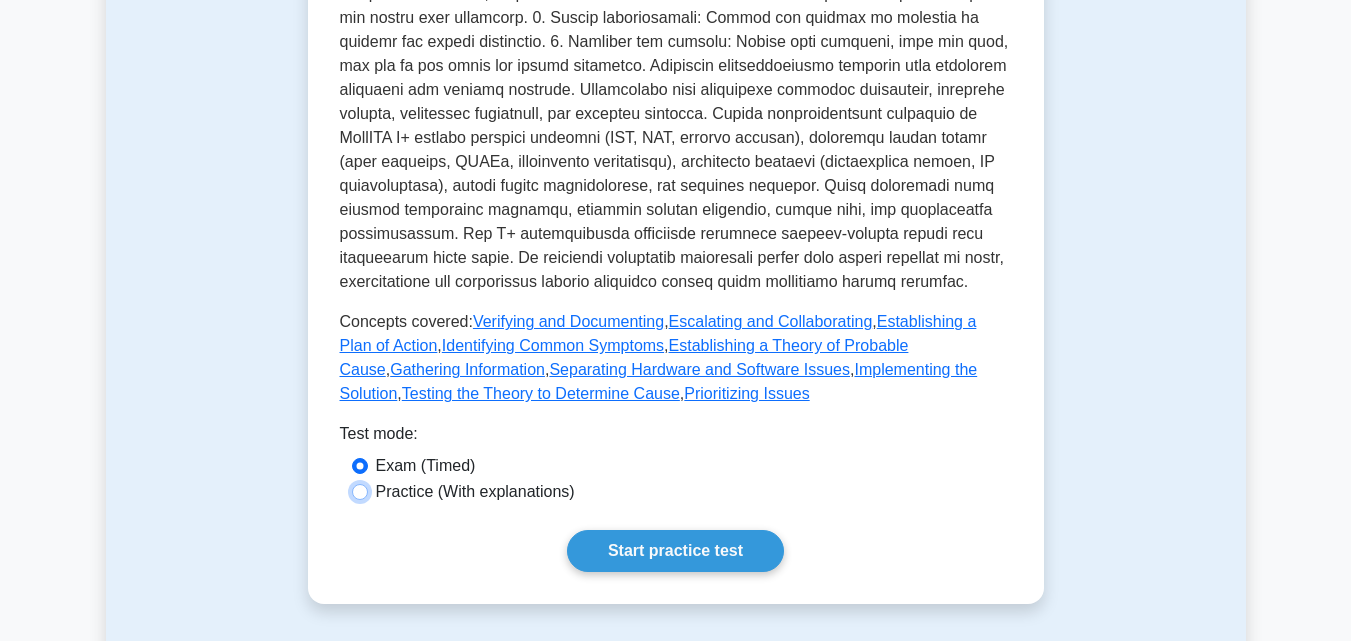 click on "Practice (With explanations)" at bounding box center (360, 492) 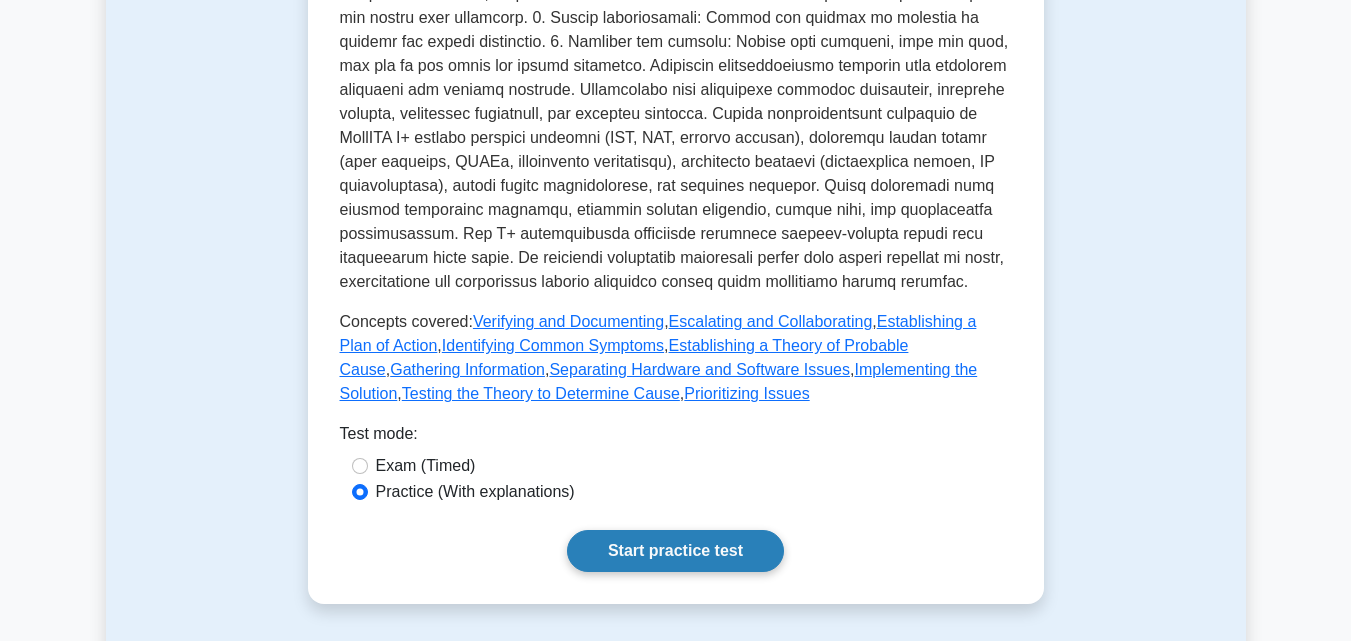 click on "Start practice test" at bounding box center [675, 551] 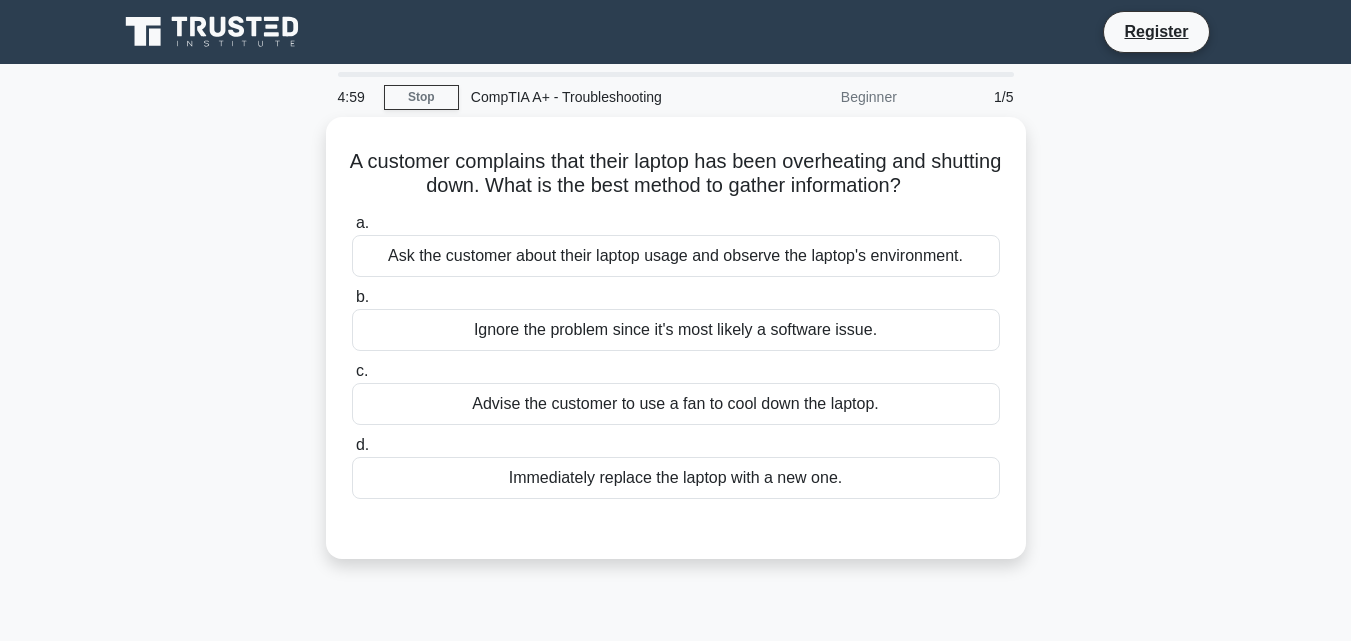 scroll, scrollTop: 0, scrollLeft: 0, axis: both 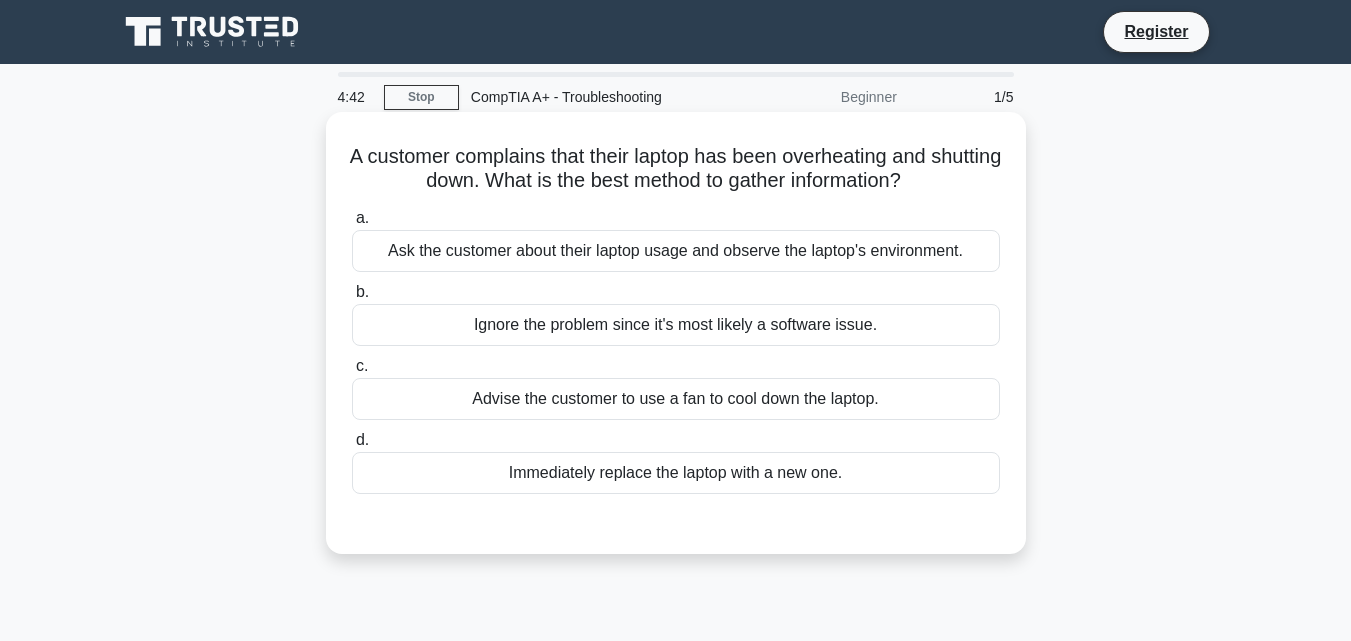 click on "Ask the customer about their laptop usage and observe the laptop's environment." at bounding box center [676, 251] 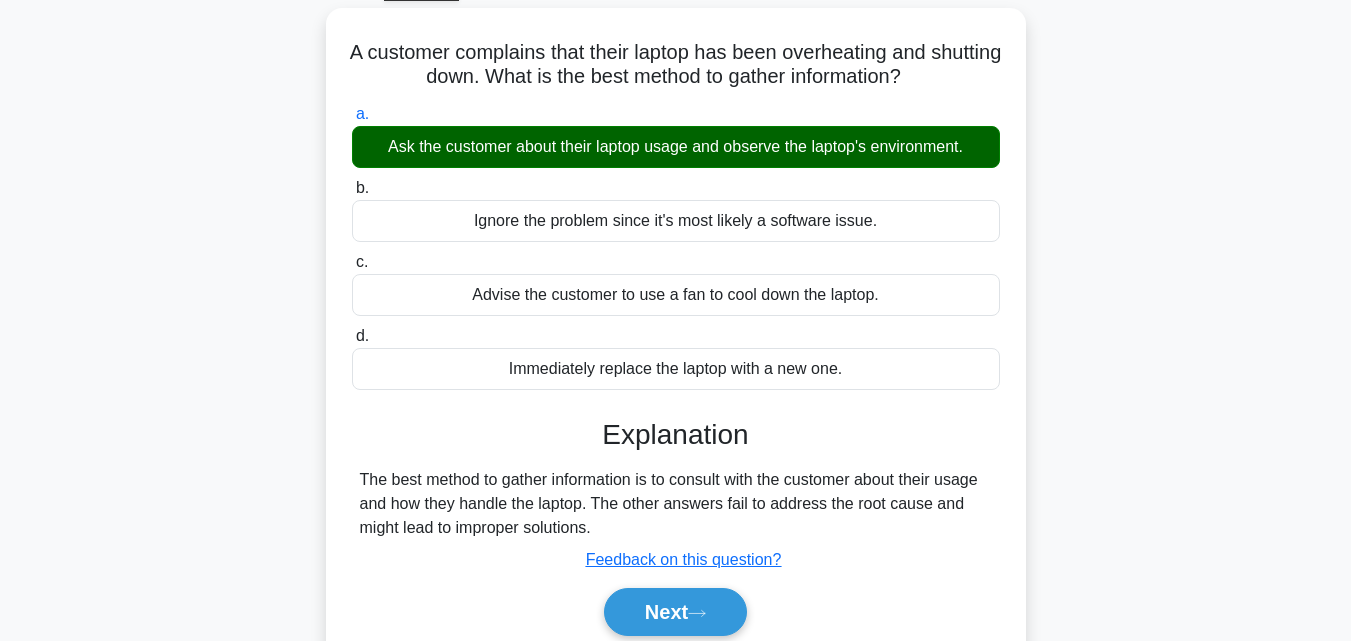 scroll, scrollTop: 112, scrollLeft: 0, axis: vertical 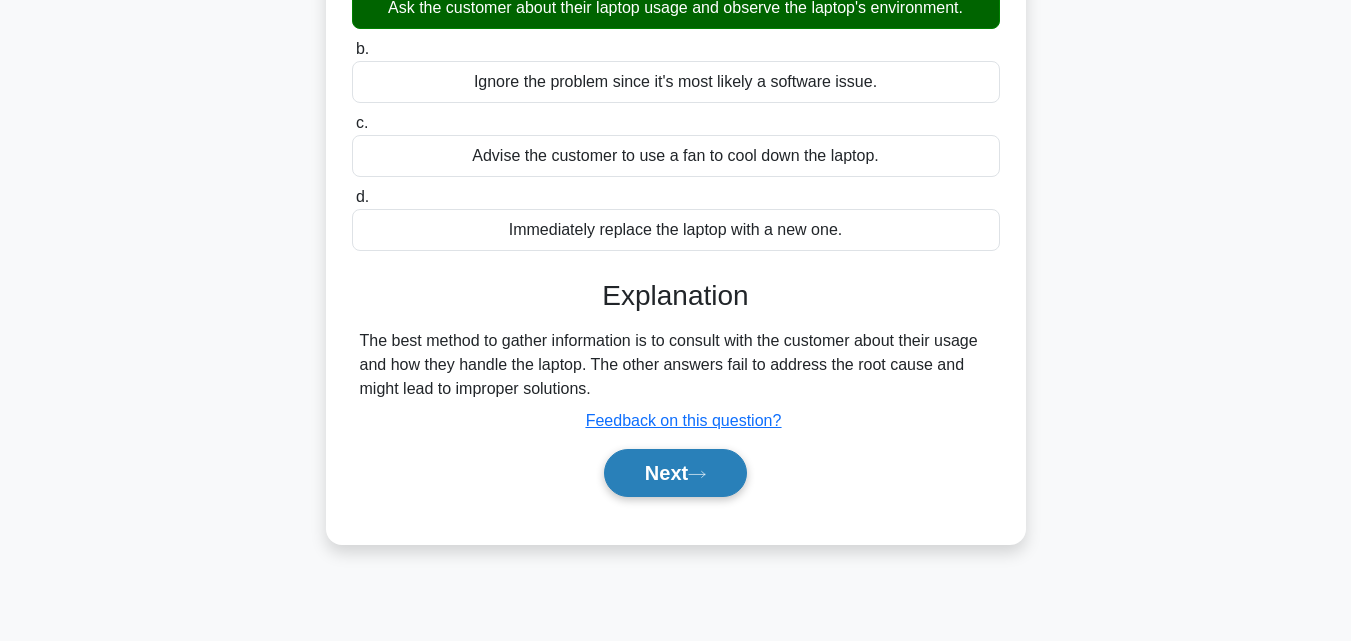 click on "Next" at bounding box center [675, 473] 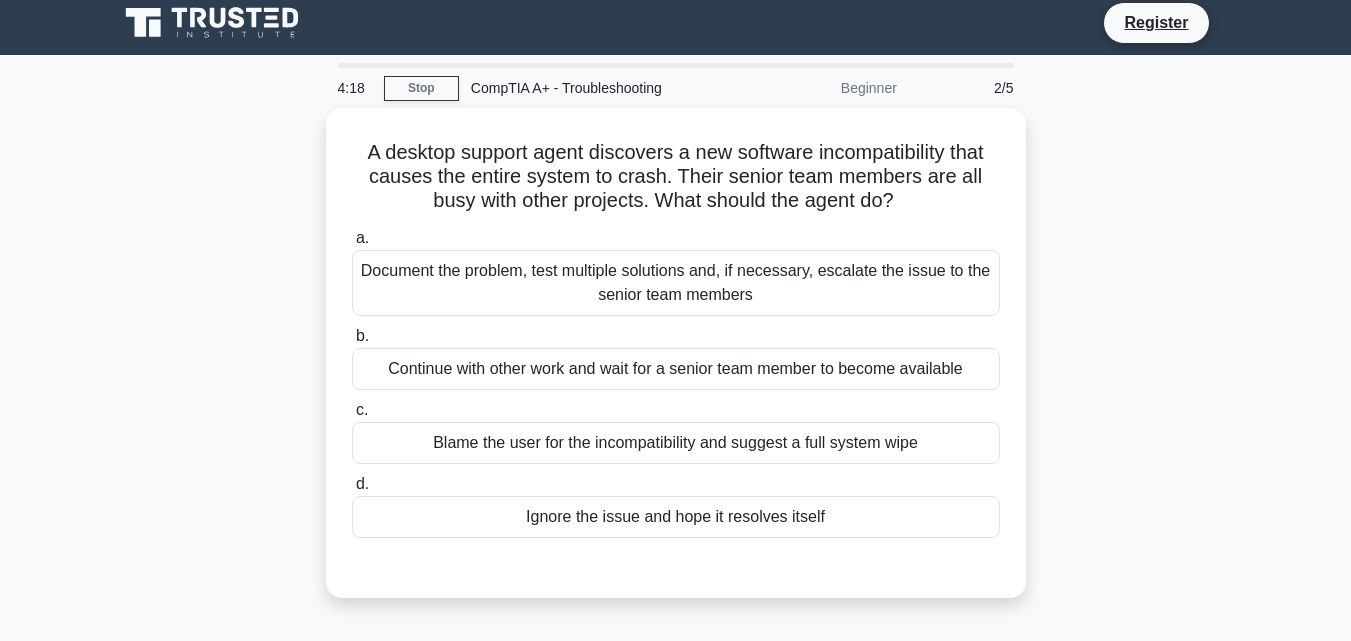 scroll, scrollTop: 4, scrollLeft: 0, axis: vertical 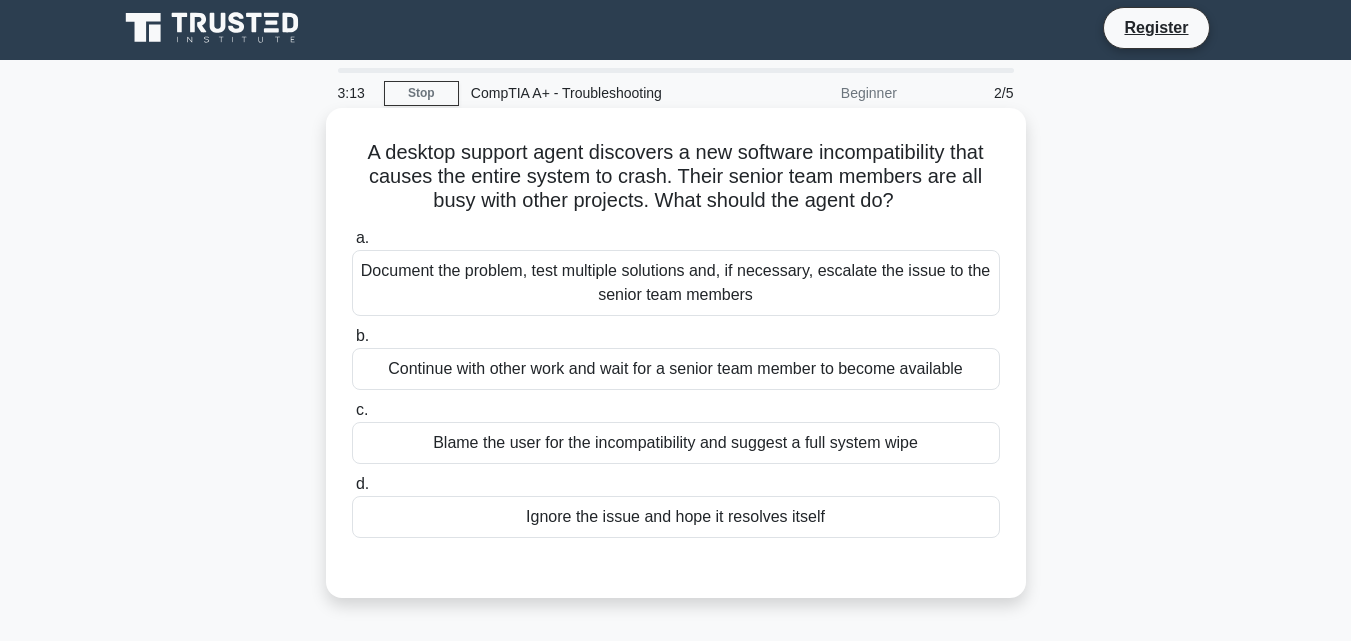 click on "Document the problem, test multiple solutions and, if necessary, escalate the issue to the senior team members" at bounding box center (676, 283) 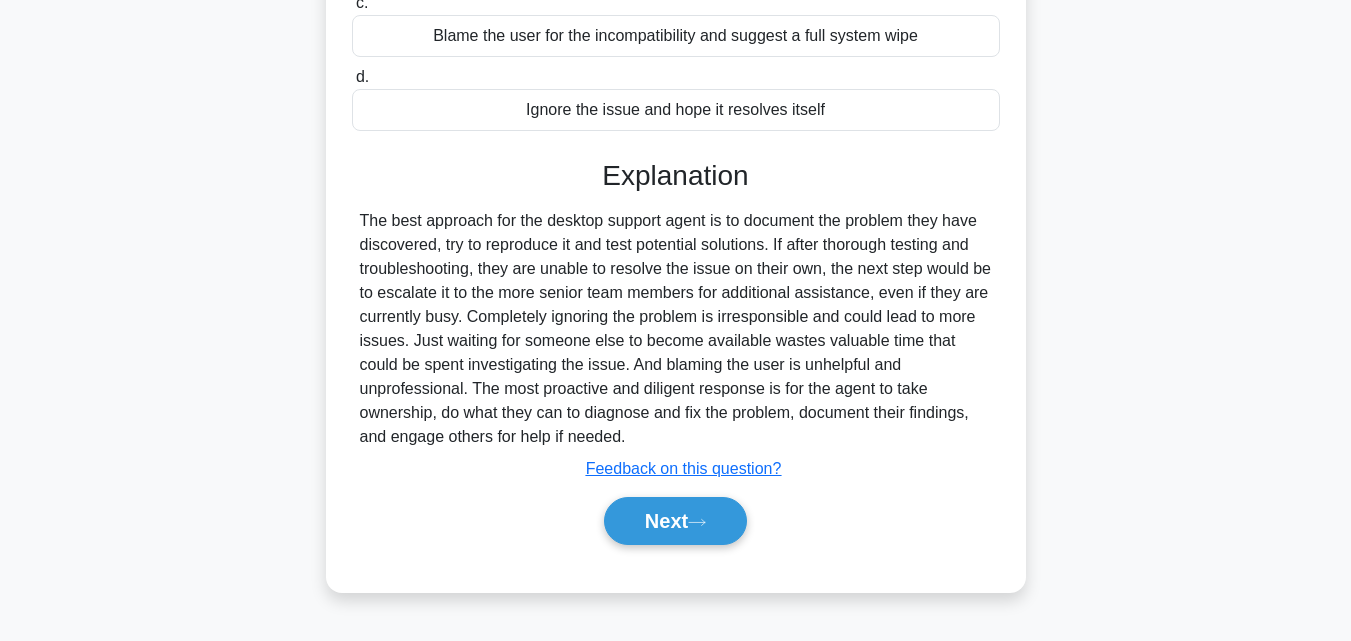 scroll, scrollTop: 439, scrollLeft: 0, axis: vertical 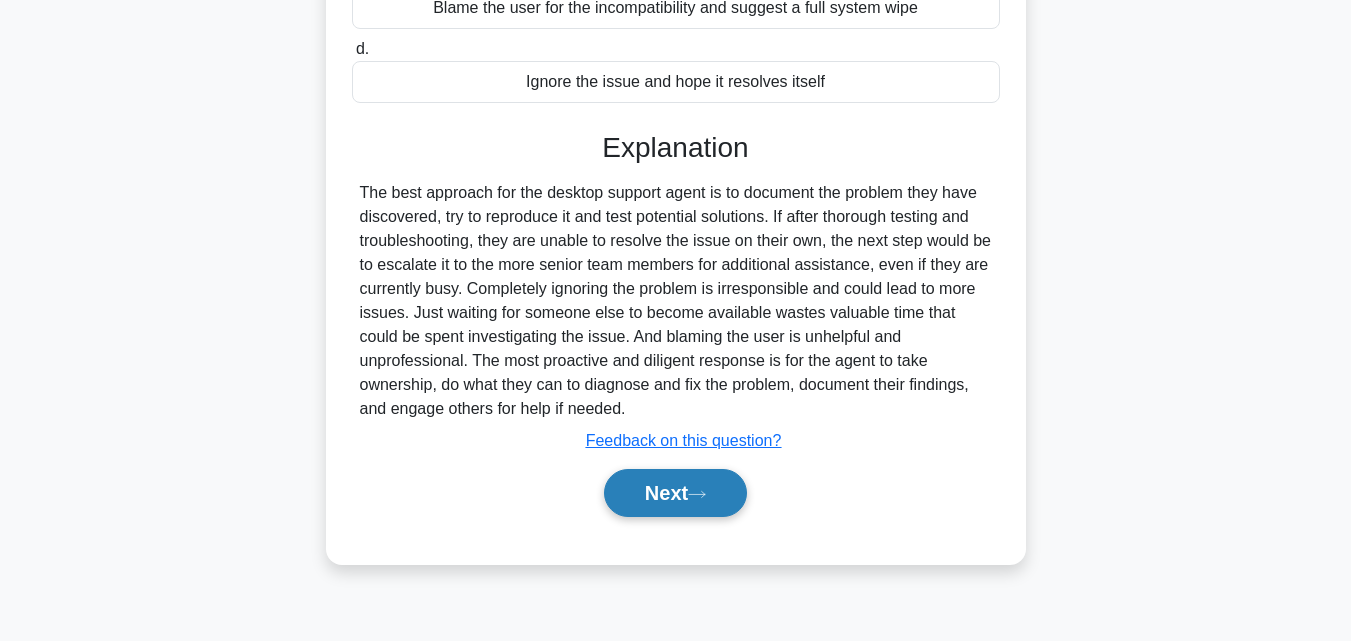 click on "Next" at bounding box center (675, 493) 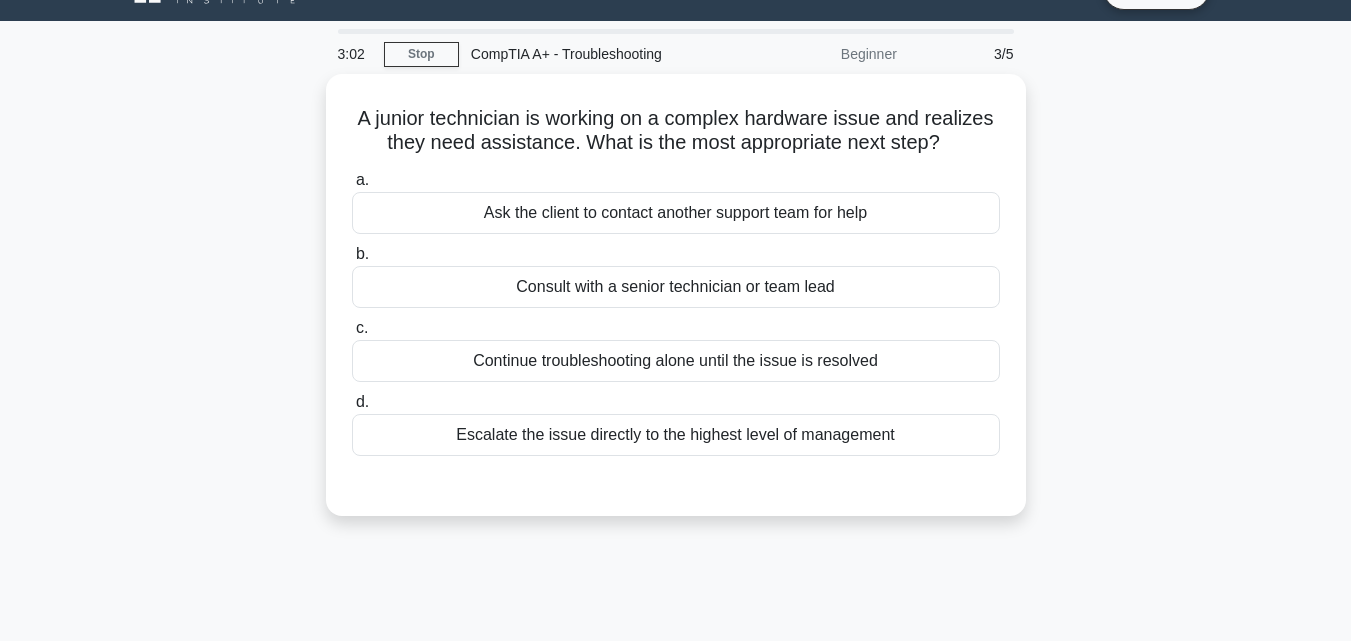 scroll, scrollTop: 39, scrollLeft: 0, axis: vertical 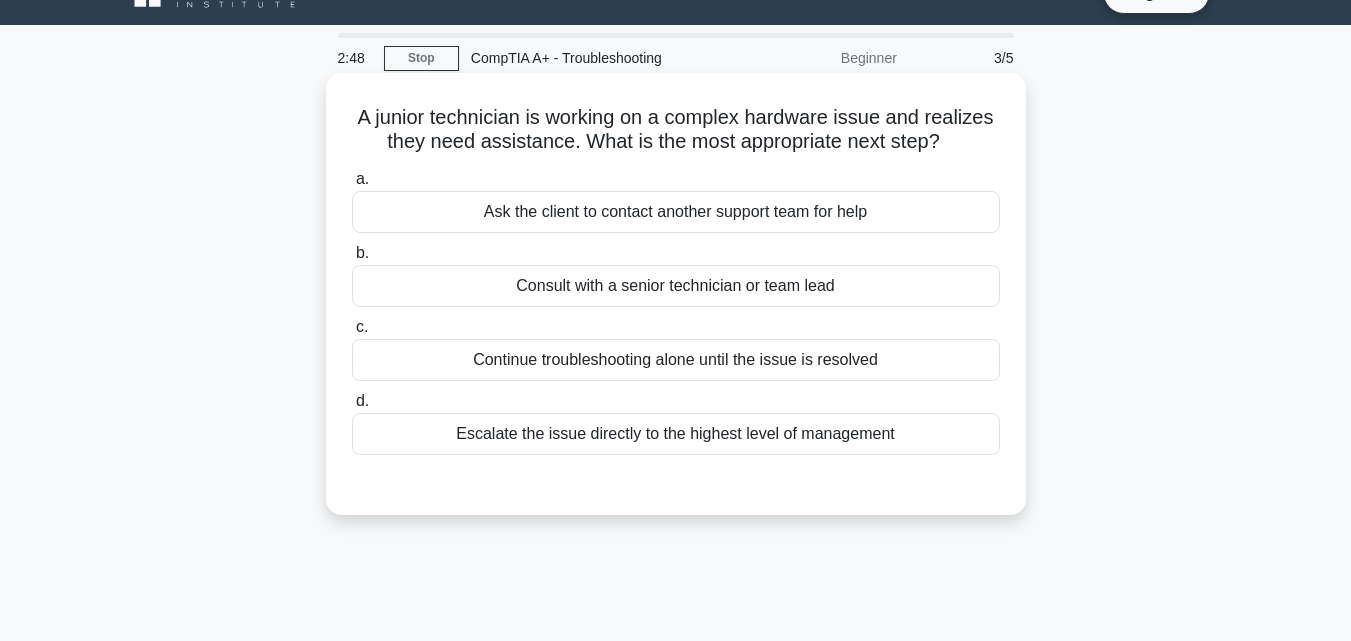 click on "Consult with a senior technician or team lead" at bounding box center (676, 286) 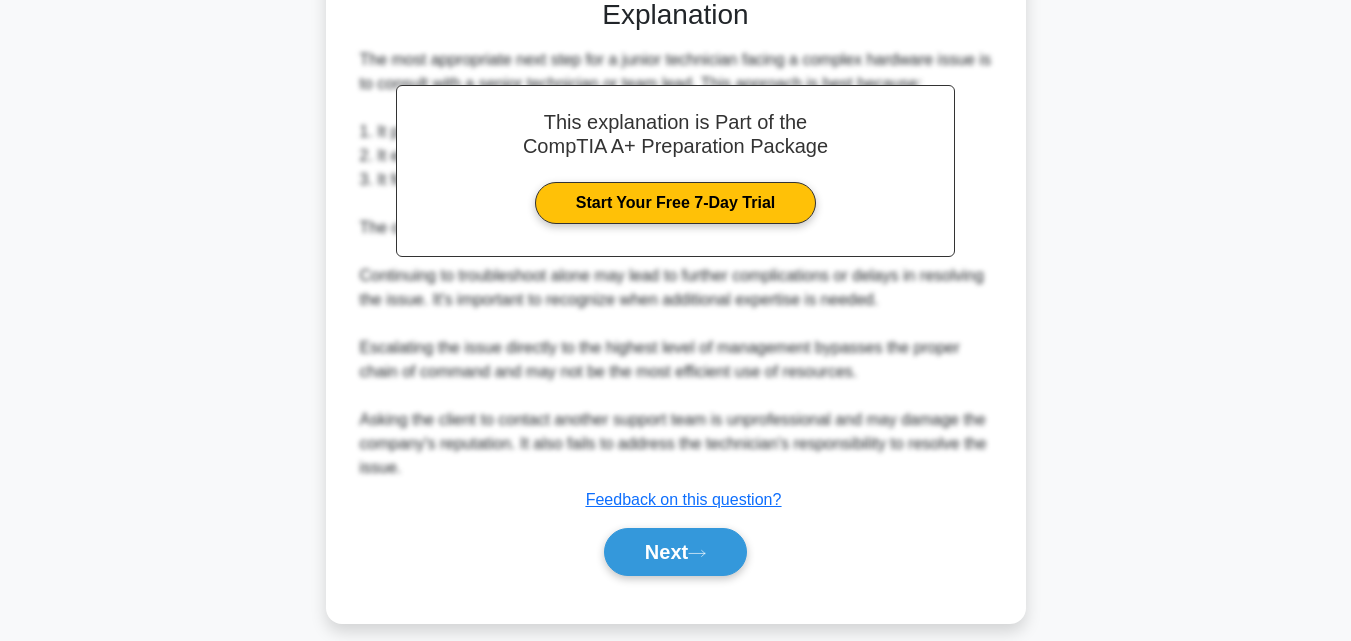 scroll, scrollTop: 545, scrollLeft: 0, axis: vertical 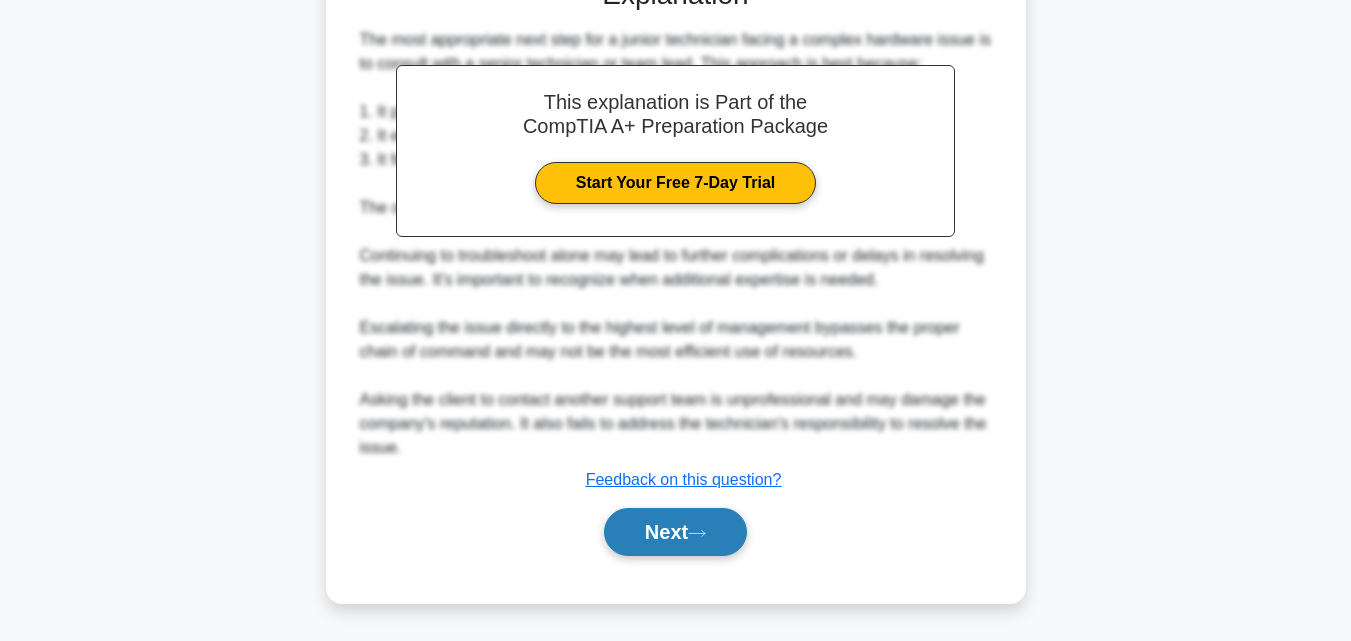click on "Next" at bounding box center [675, 532] 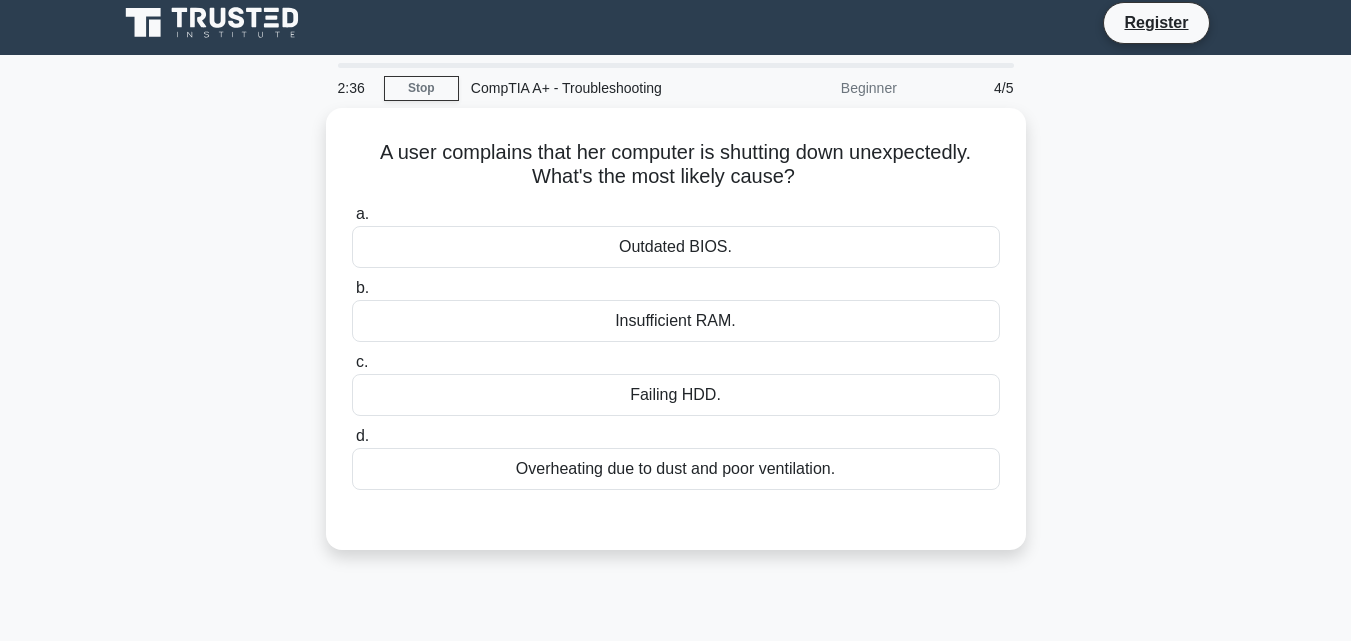 scroll, scrollTop: 4, scrollLeft: 0, axis: vertical 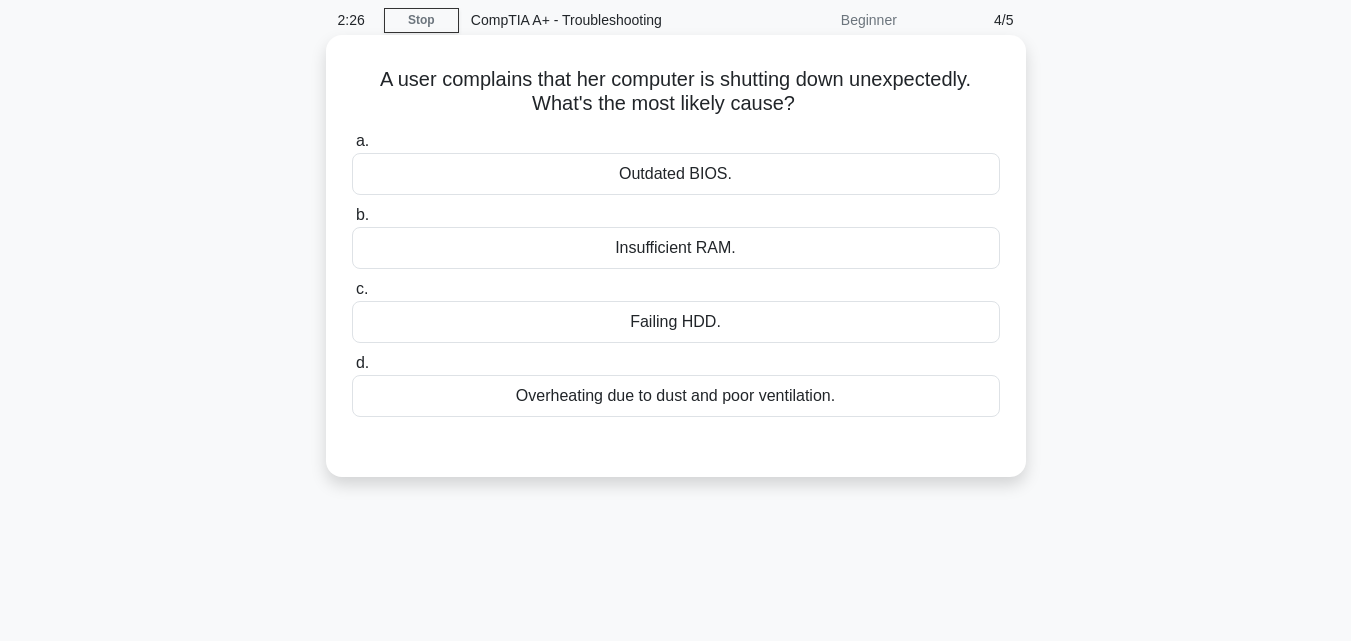 click on "Insufficient RAM." at bounding box center [676, 248] 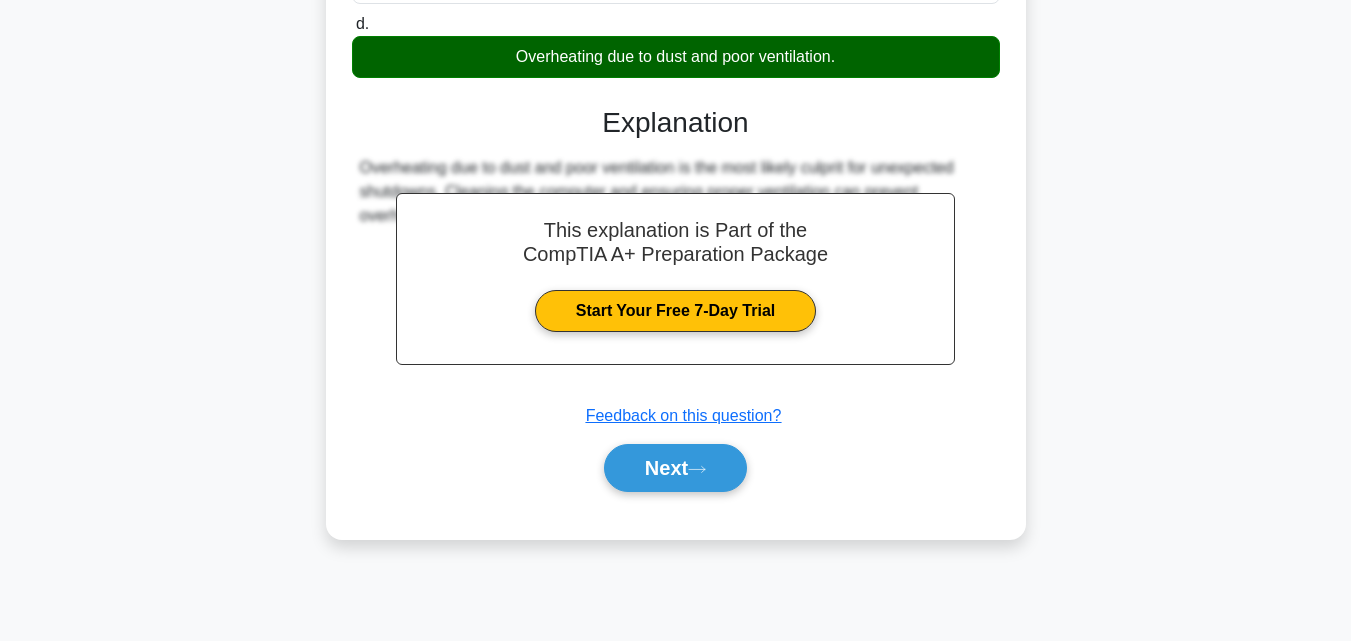 scroll, scrollTop: 439, scrollLeft: 0, axis: vertical 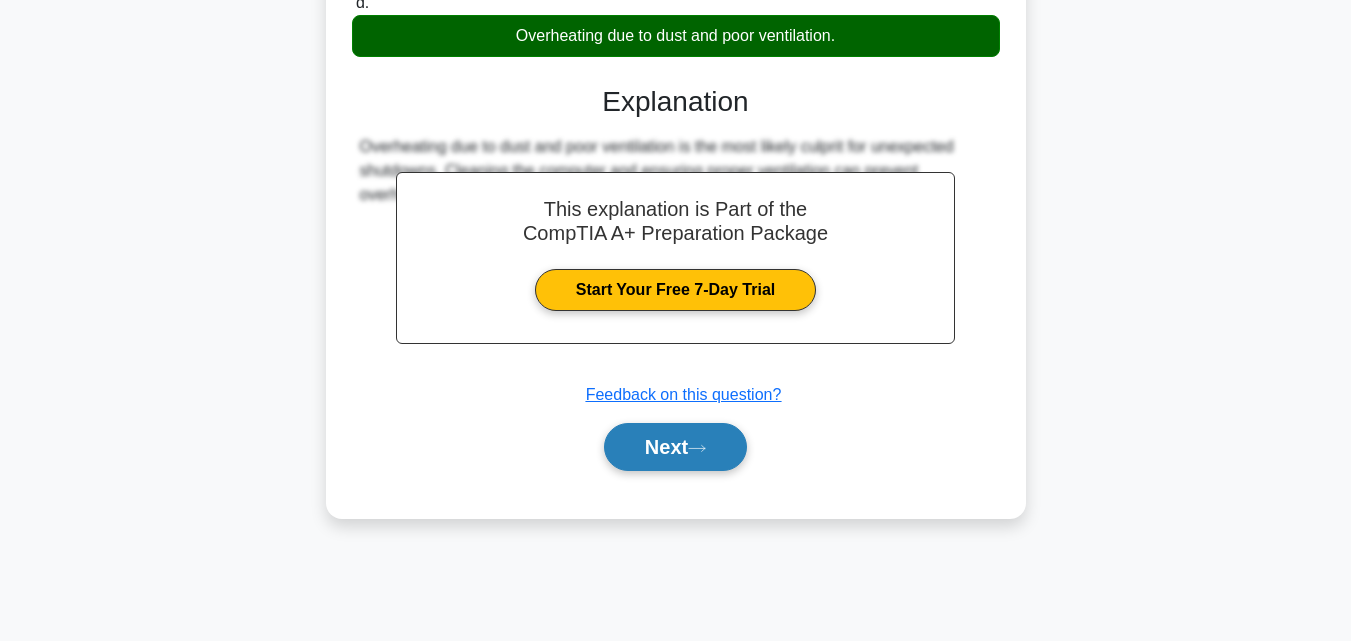 click on "Next" at bounding box center [675, 447] 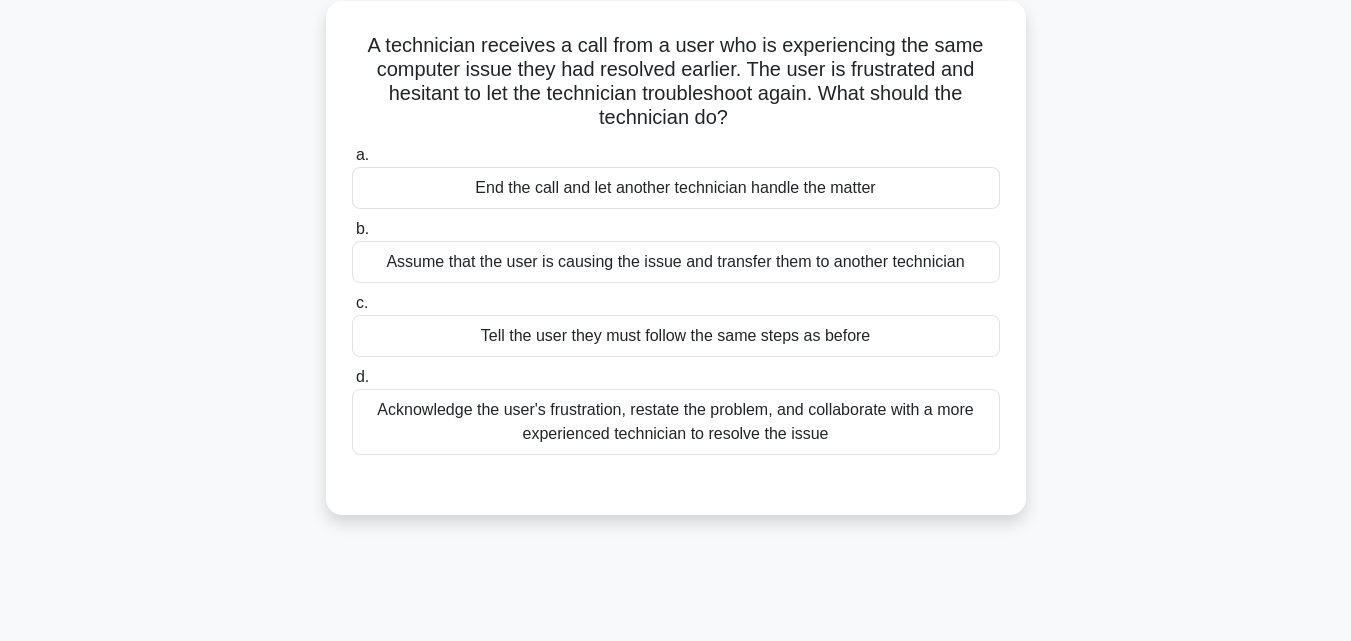 scroll, scrollTop: 125, scrollLeft: 0, axis: vertical 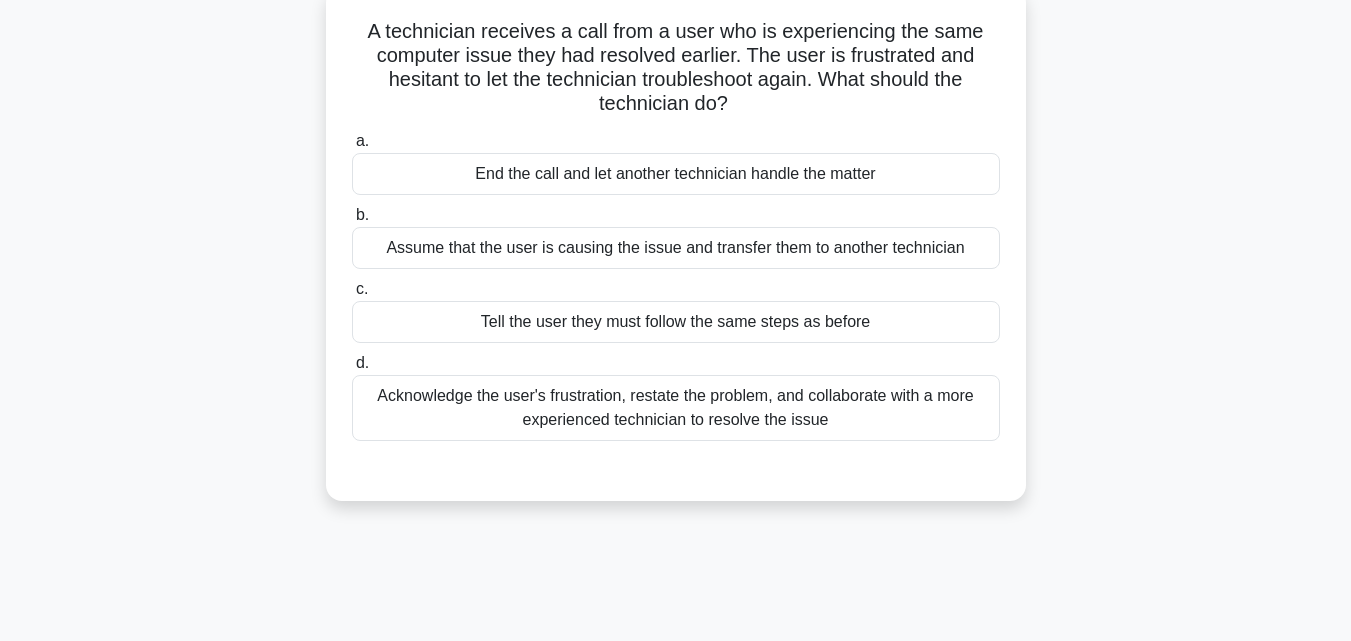 click on "Acknowledge the user's frustration, restate the problem, and collaborate with a more experienced technician to resolve the issue" at bounding box center [676, 408] 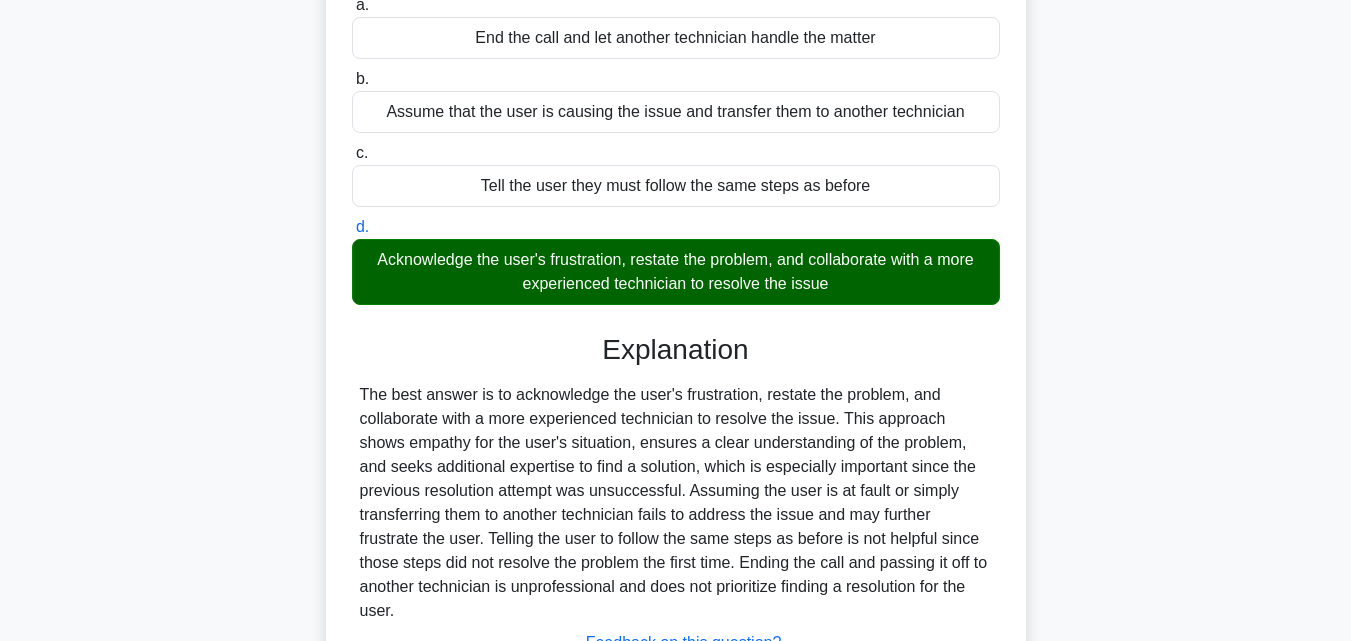 scroll, scrollTop: 439, scrollLeft: 0, axis: vertical 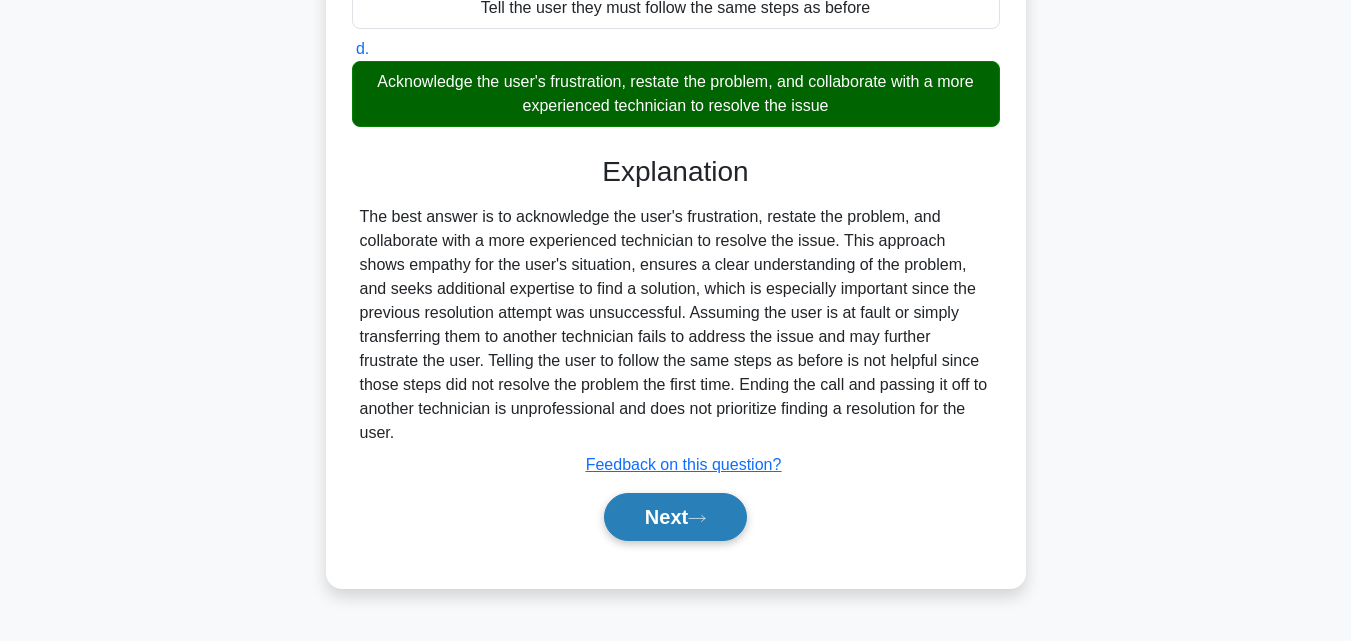 click on "Next" at bounding box center (675, 517) 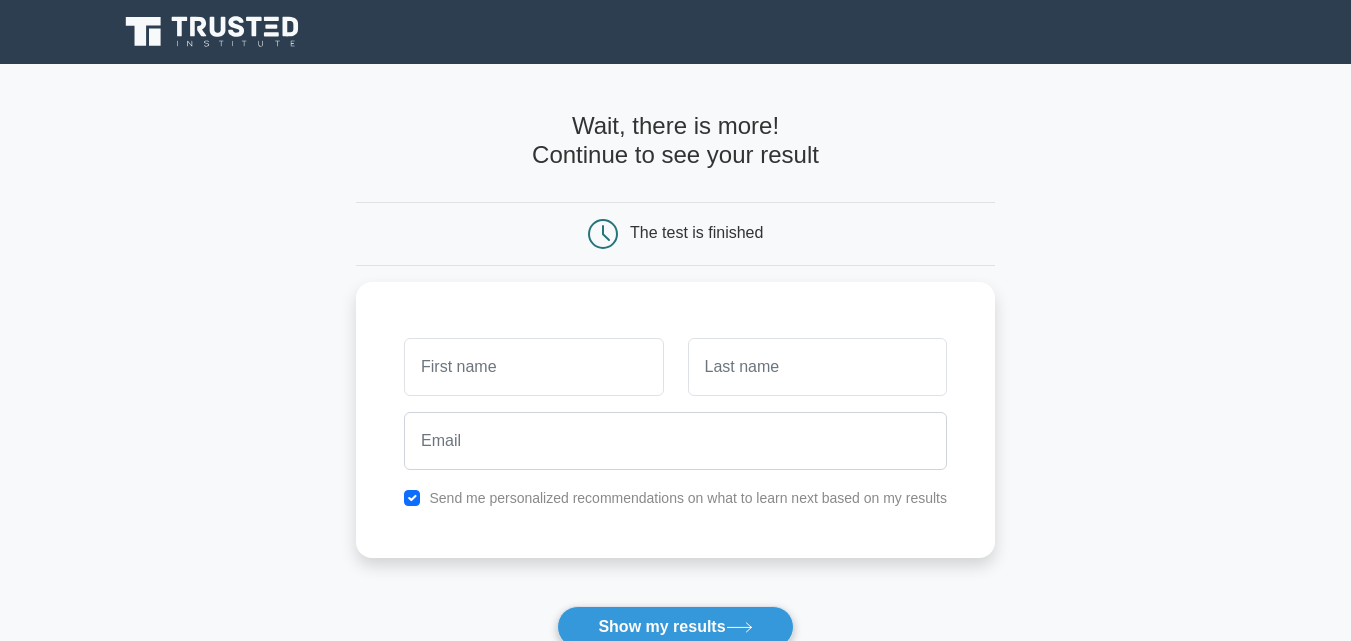 scroll, scrollTop: 0, scrollLeft: 0, axis: both 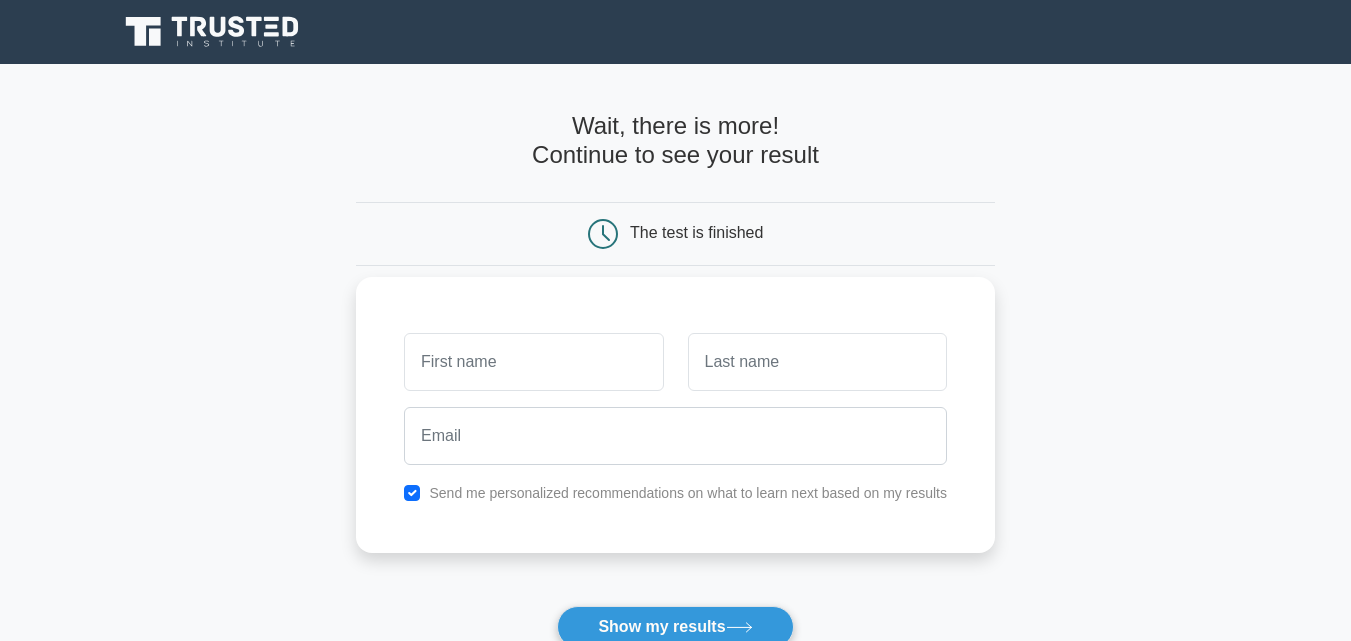 click at bounding box center (533, 362) 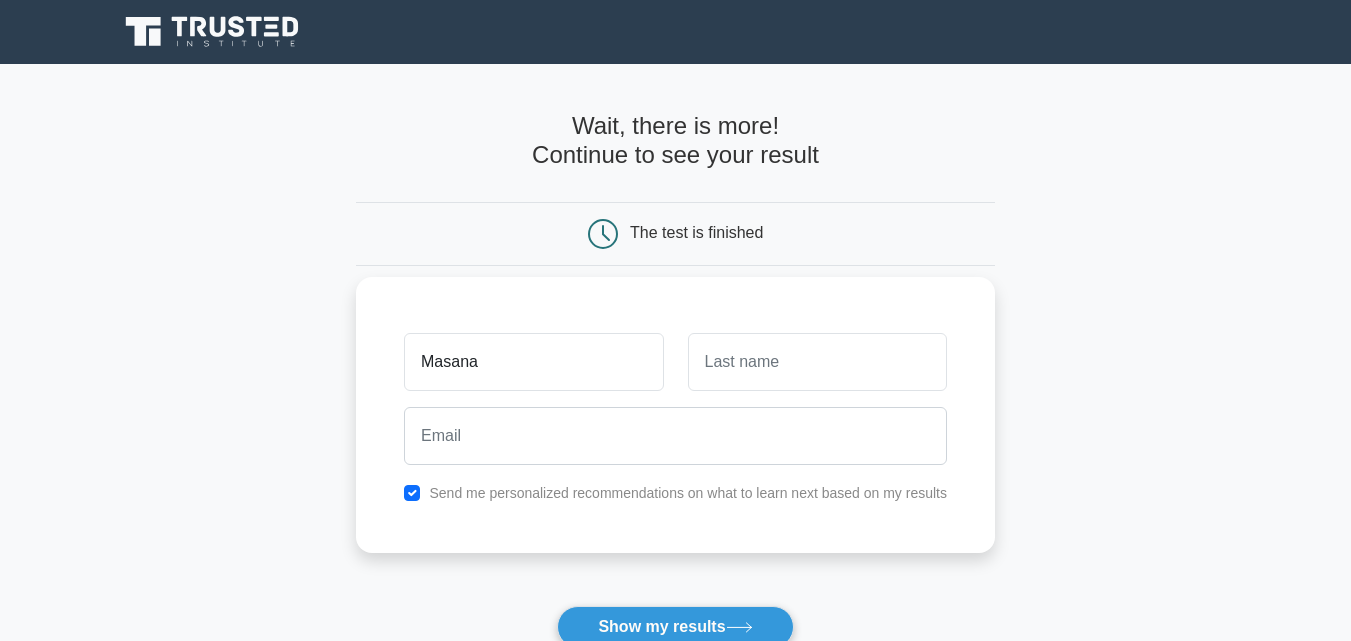 type on "Masana" 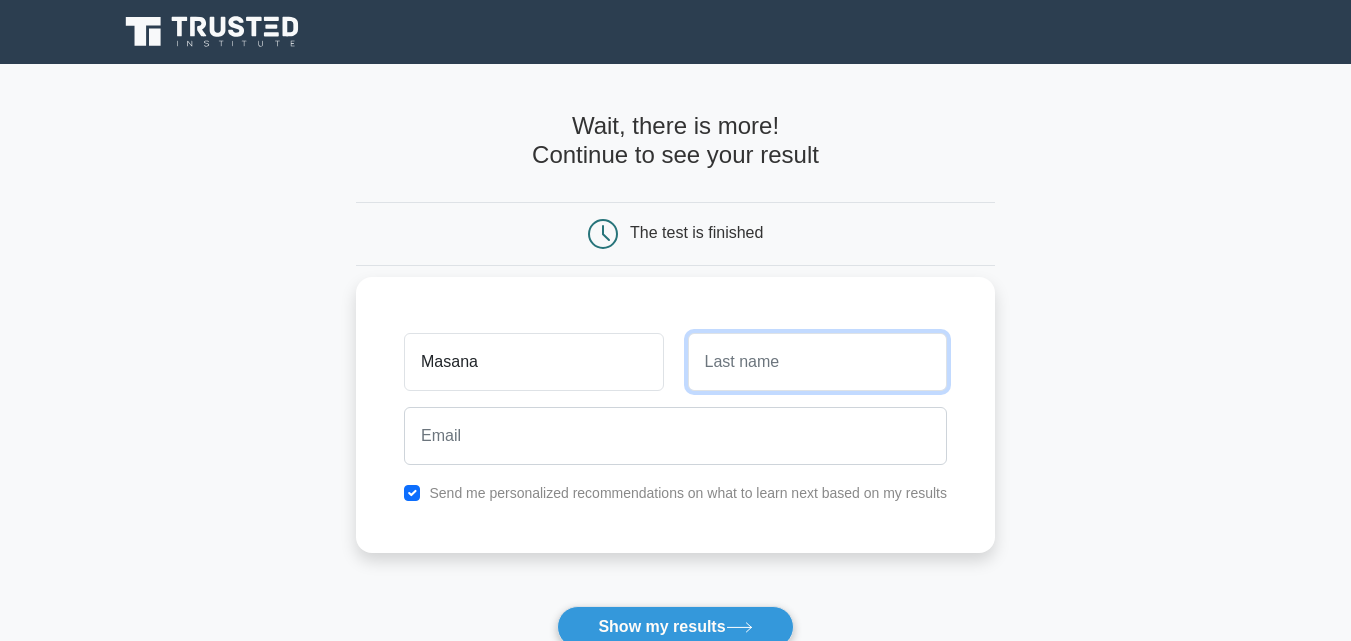 click at bounding box center (817, 362) 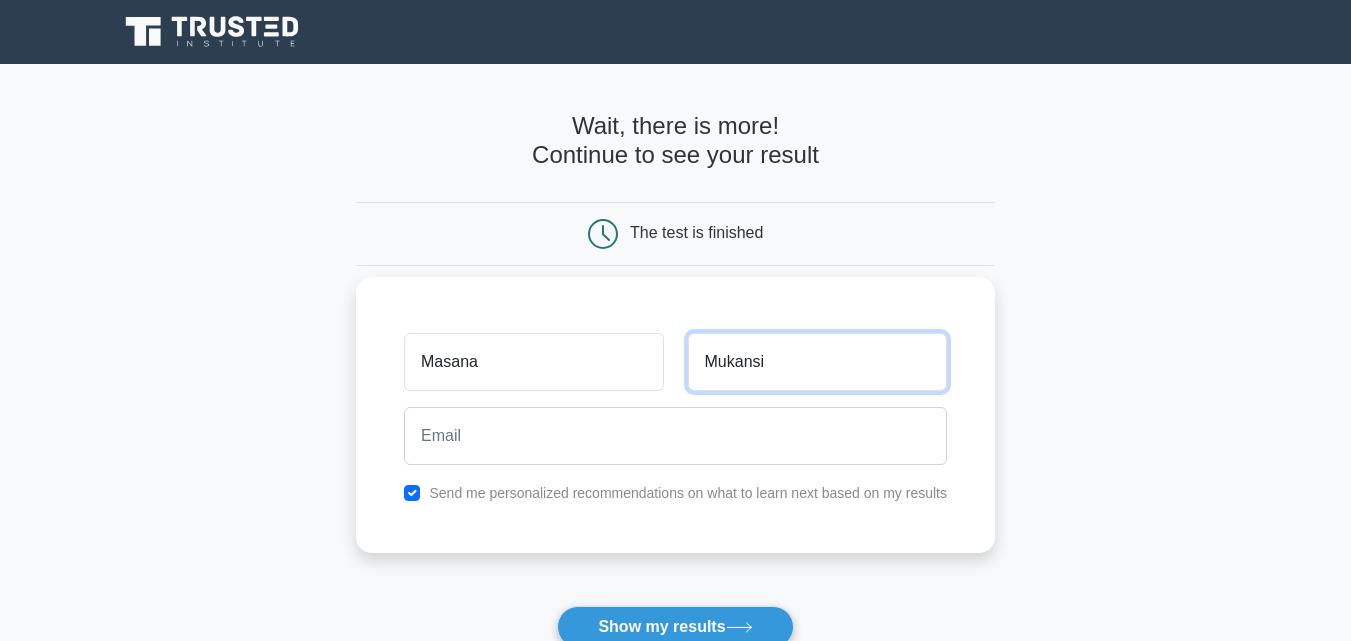 type on "Mukansi" 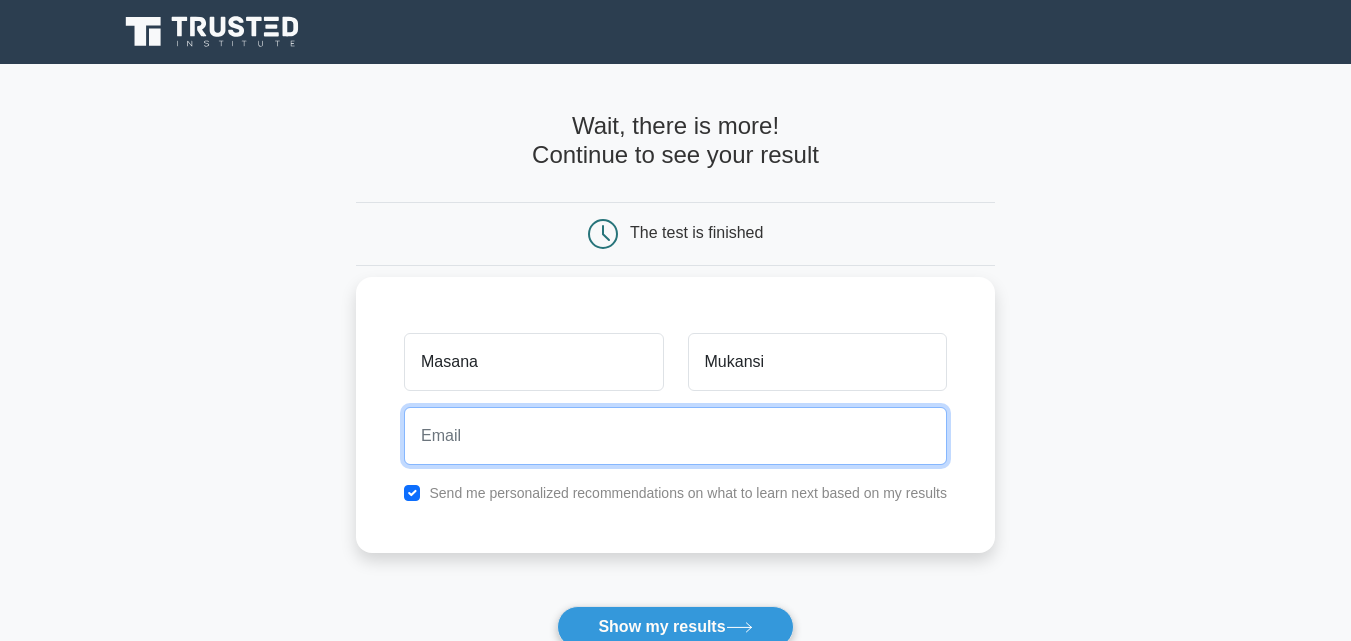 click at bounding box center [675, 436] 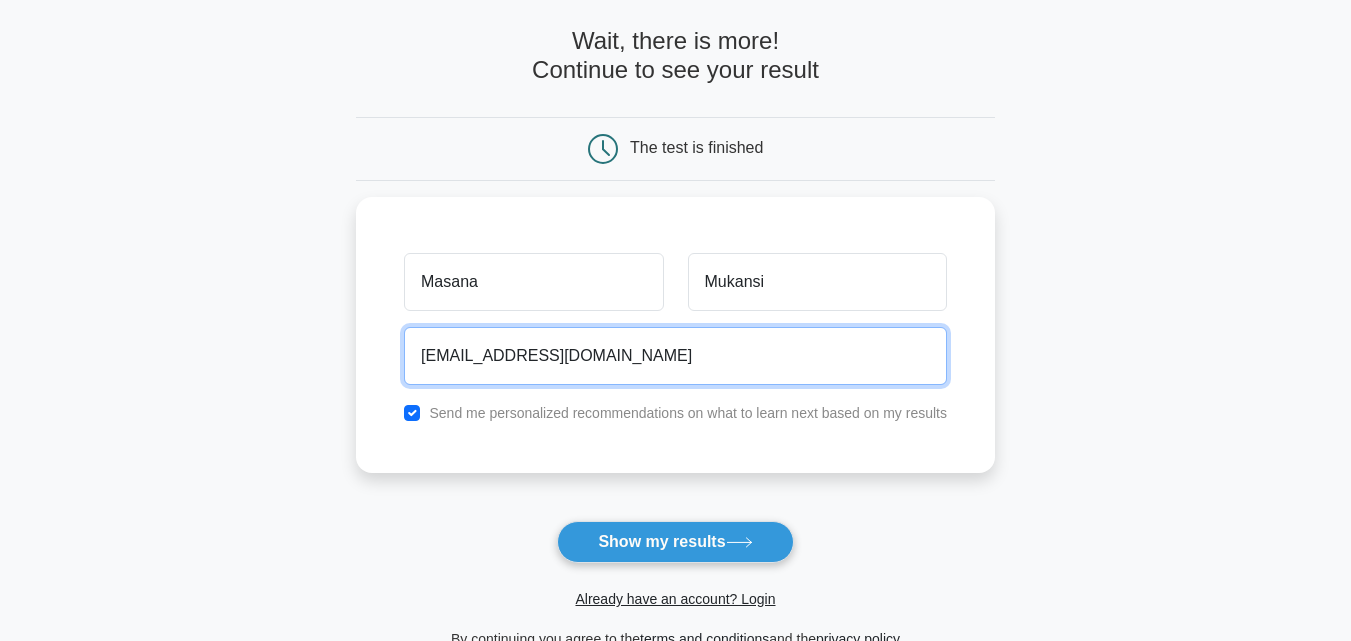scroll, scrollTop: 131, scrollLeft: 0, axis: vertical 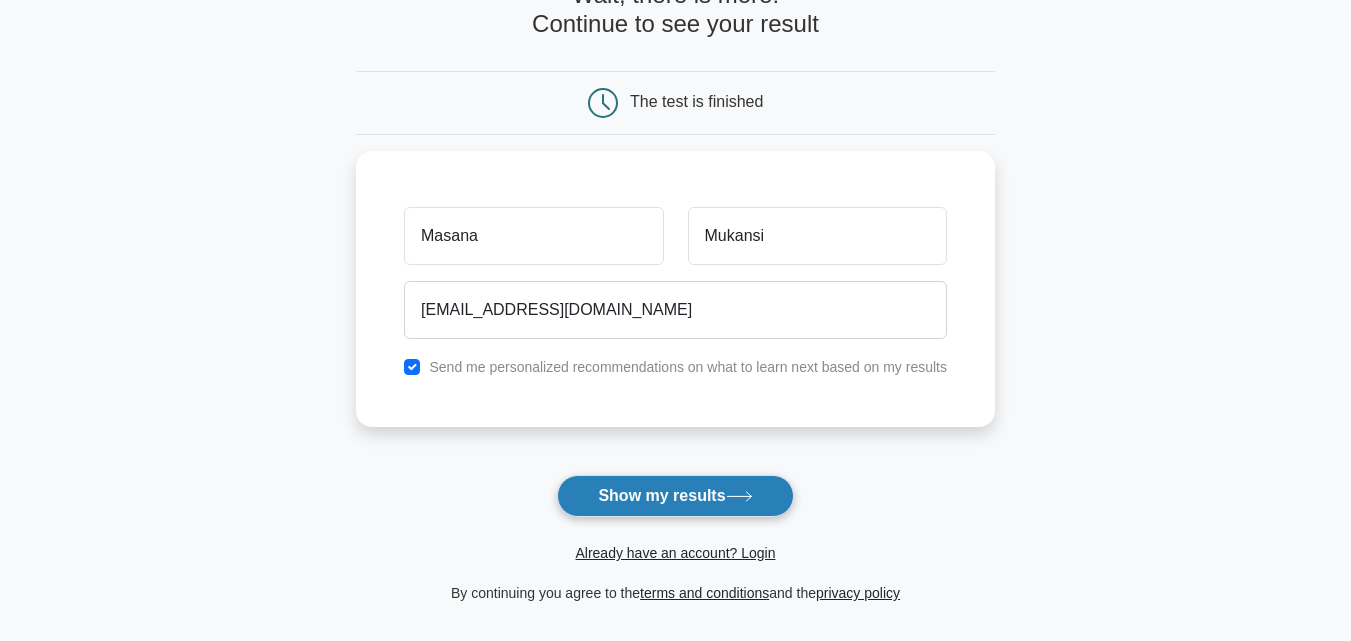 click on "Show my results" at bounding box center (675, 496) 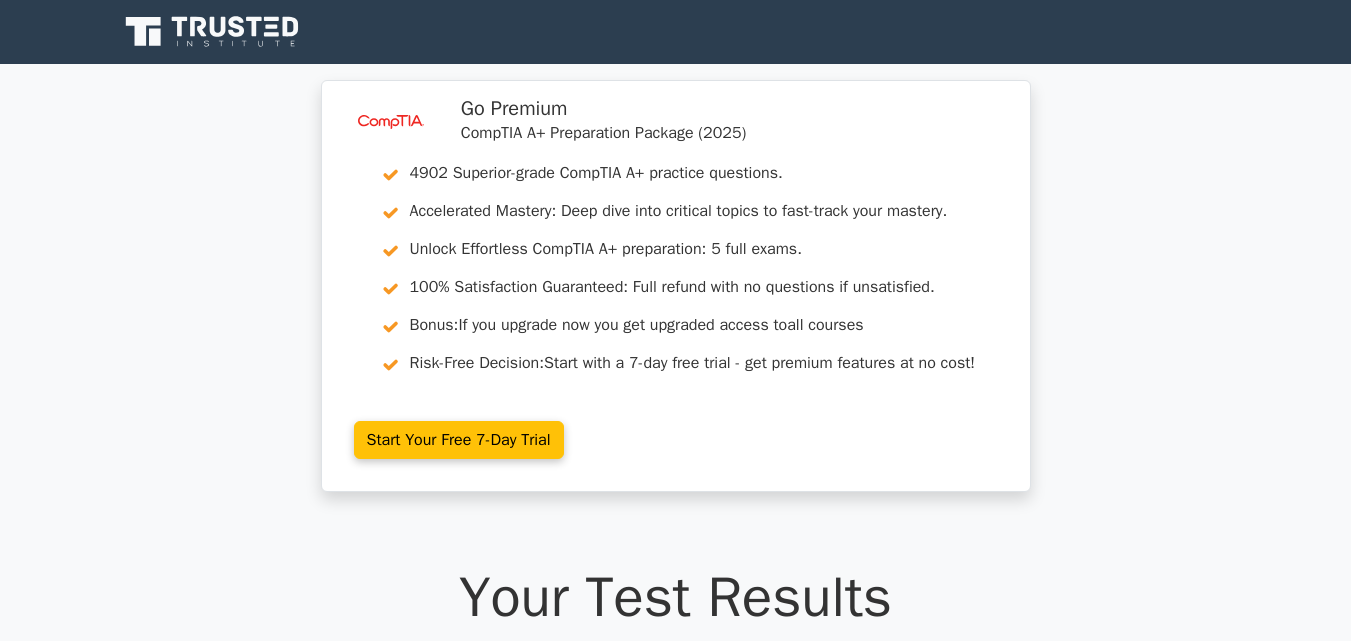scroll, scrollTop: 0, scrollLeft: 0, axis: both 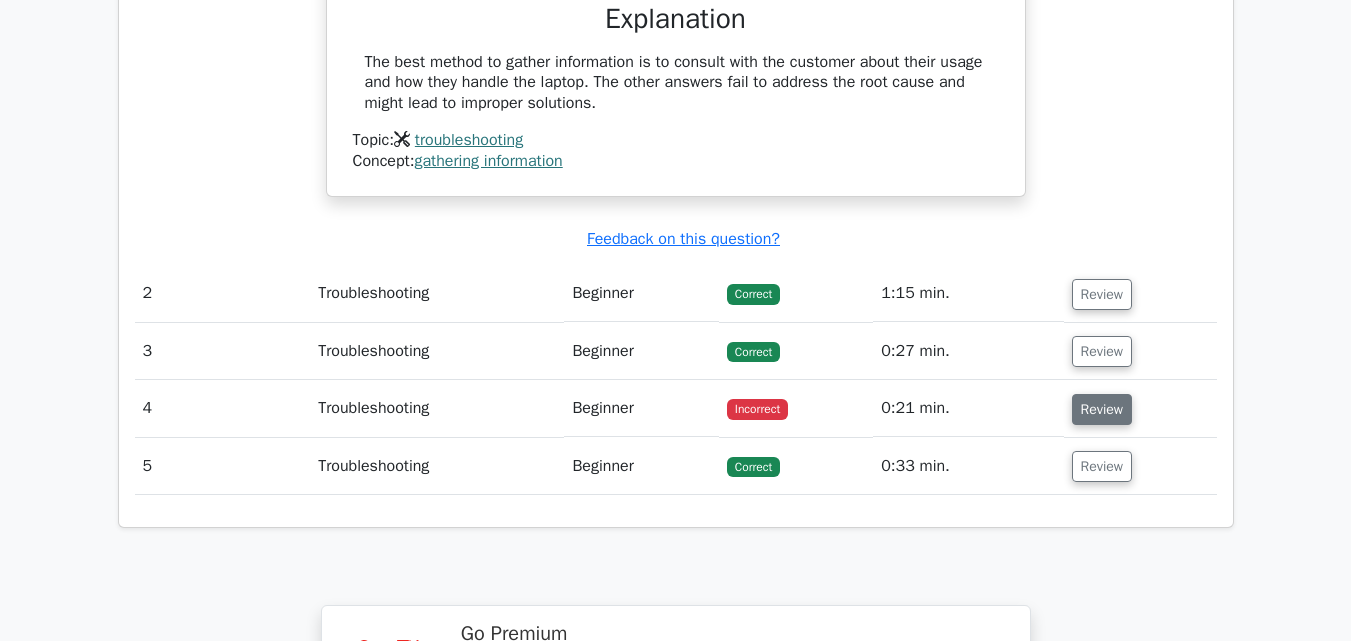 click on "Review" at bounding box center [1102, 409] 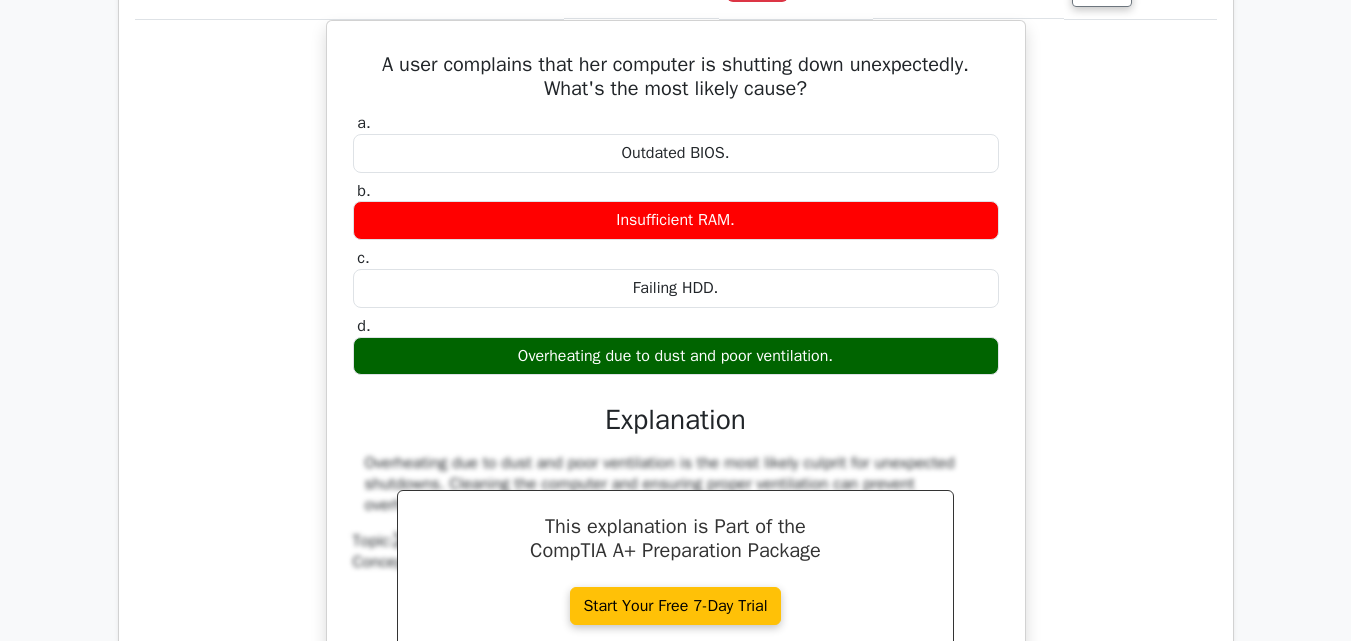 scroll, scrollTop: 2300, scrollLeft: 0, axis: vertical 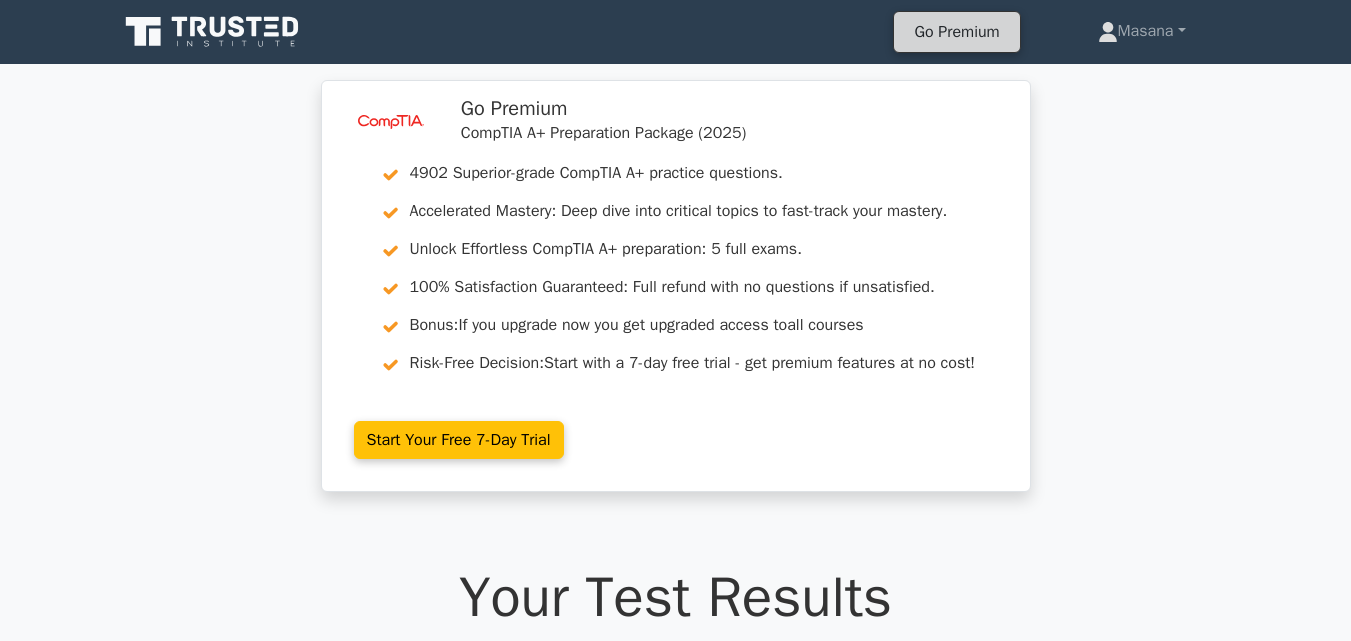 click on "Go Premium" at bounding box center [956, 32] 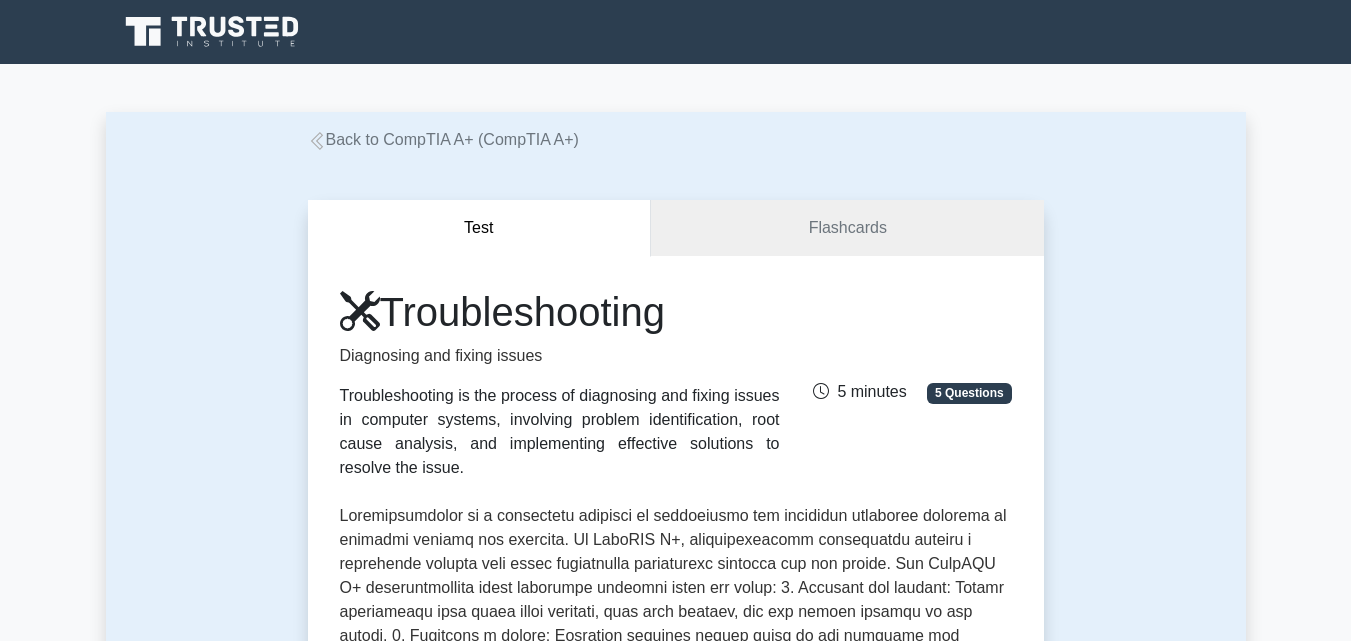 scroll, scrollTop: 709, scrollLeft: 0, axis: vertical 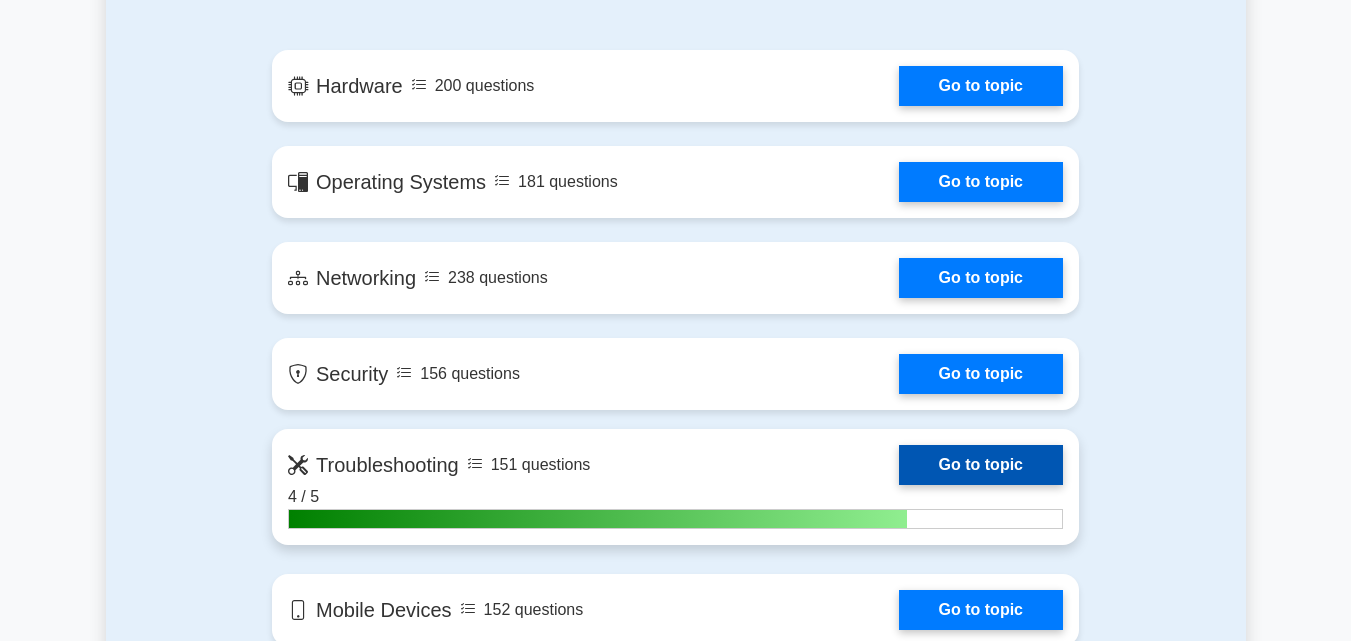 click on "Go to topic" at bounding box center [981, 465] 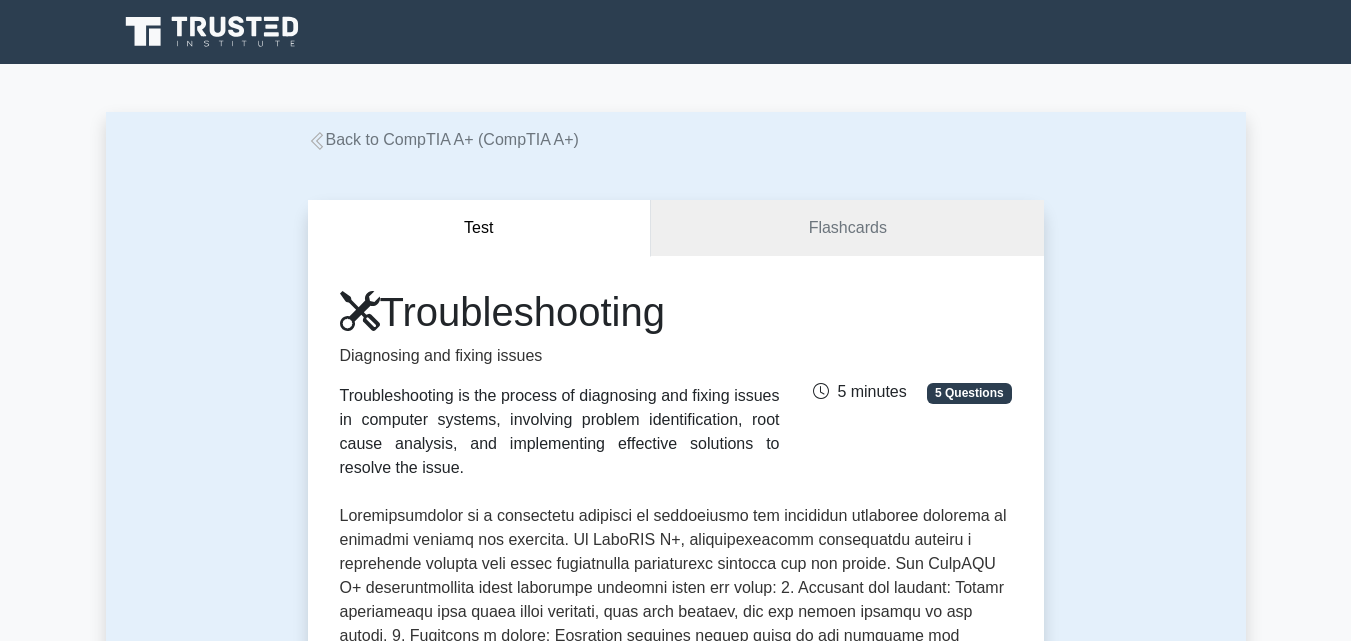 scroll, scrollTop: 0, scrollLeft: 0, axis: both 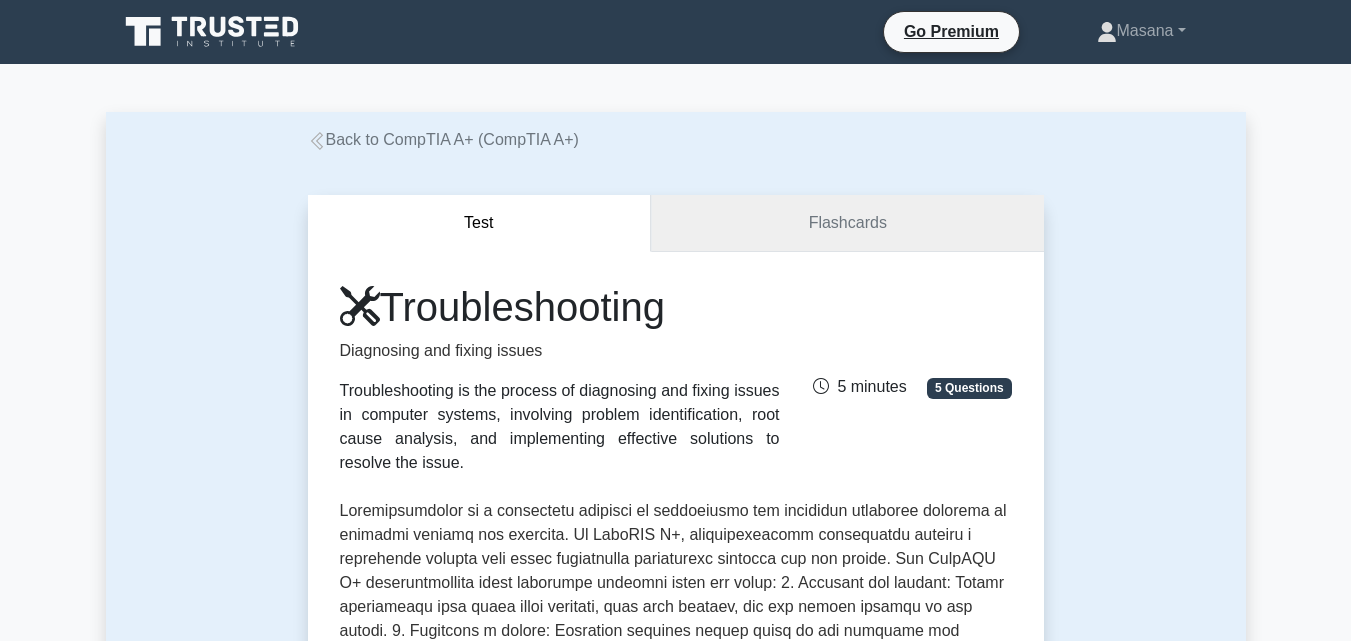 click on "Flashcards" at bounding box center (847, 223) 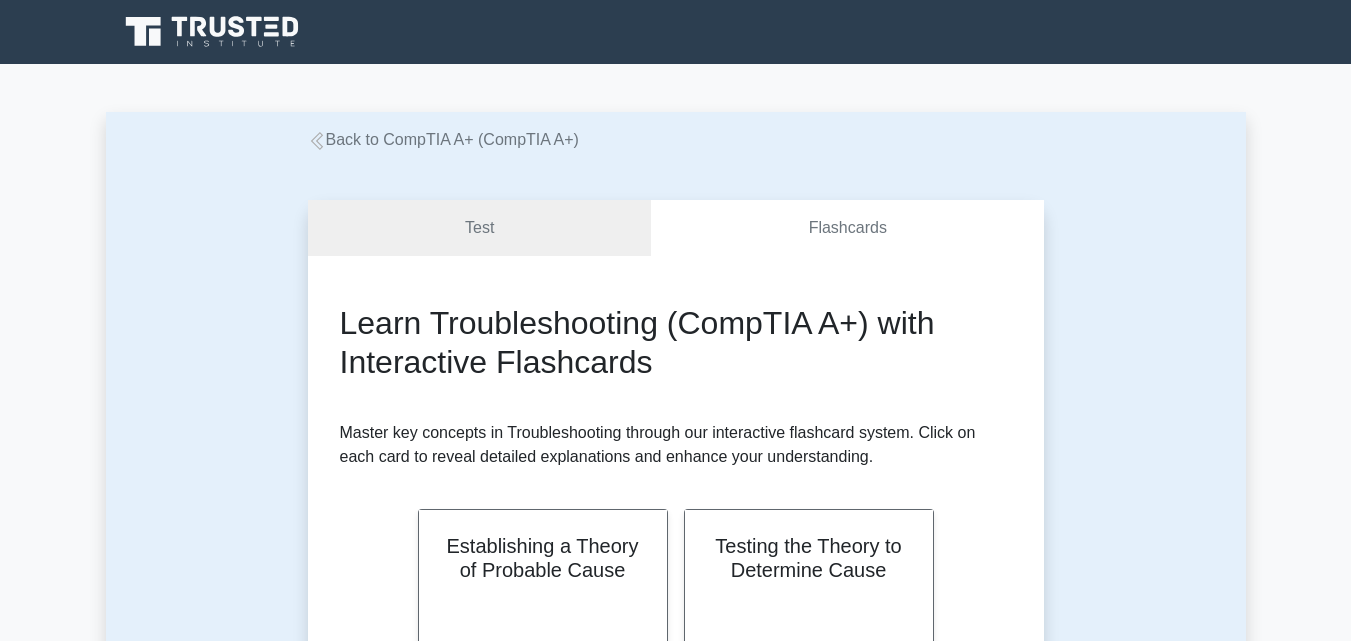scroll, scrollTop: 0, scrollLeft: 0, axis: both 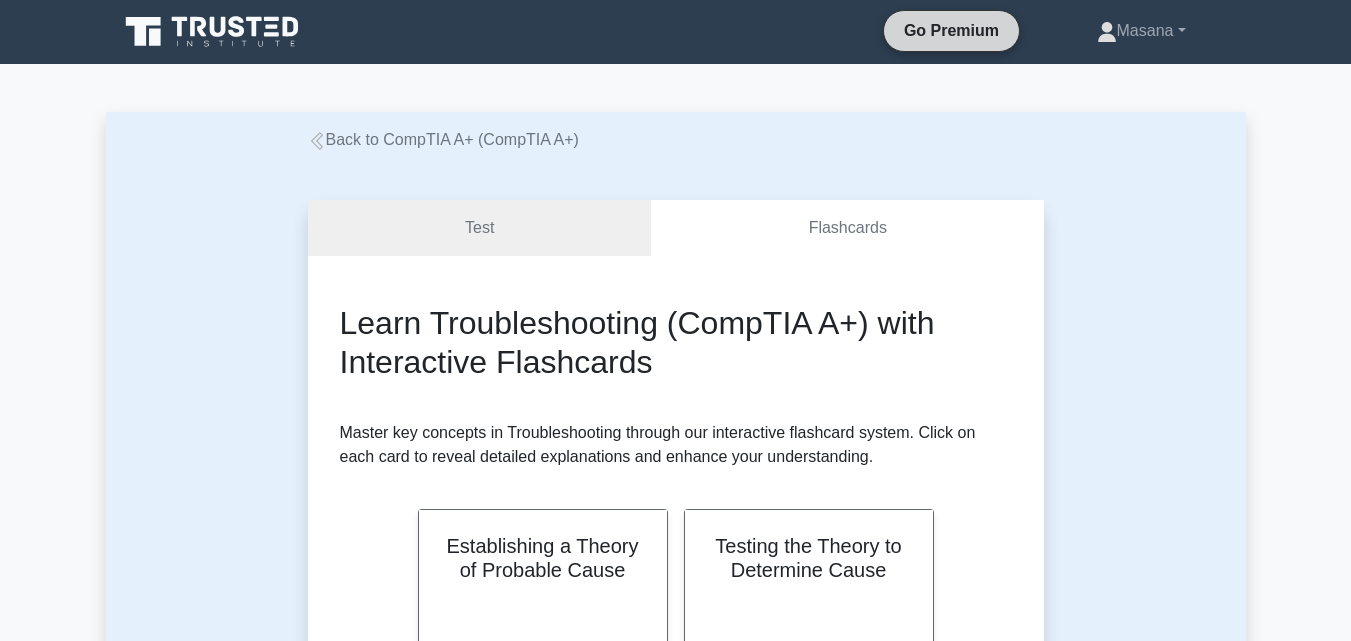 click on "Go Premium" at bounding box center (951, 30) 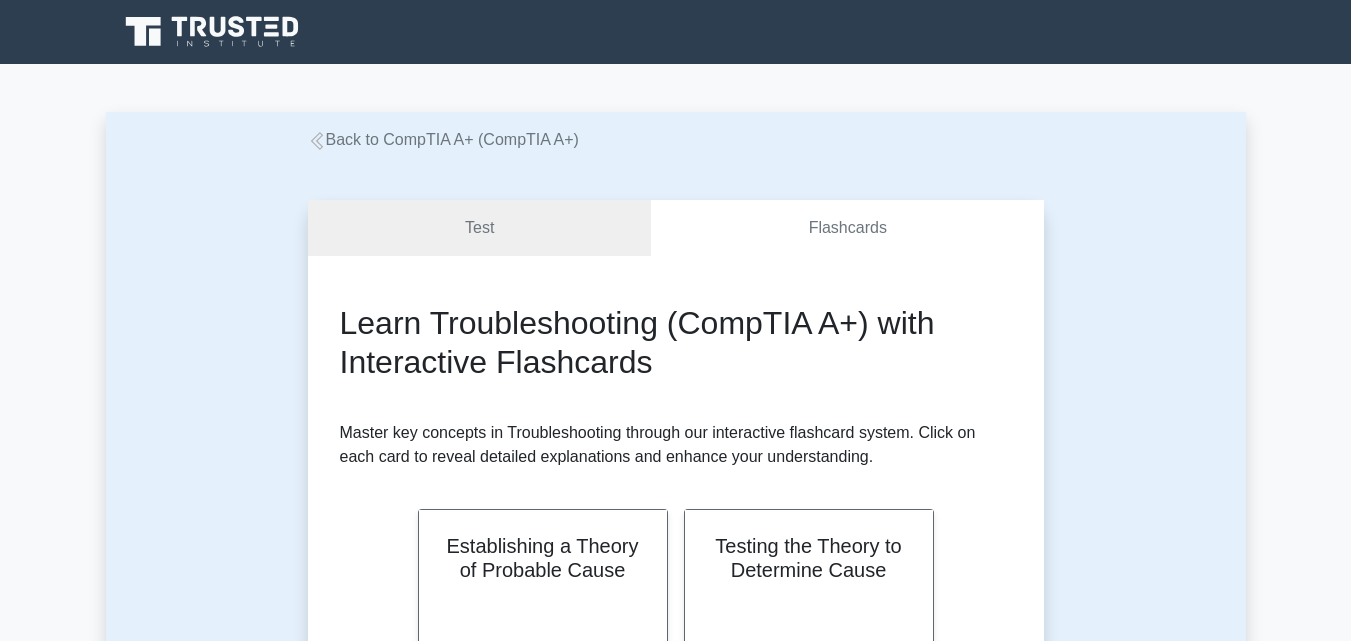 scroll, scrollTop: 0, scrollLeft: 0, axis: both 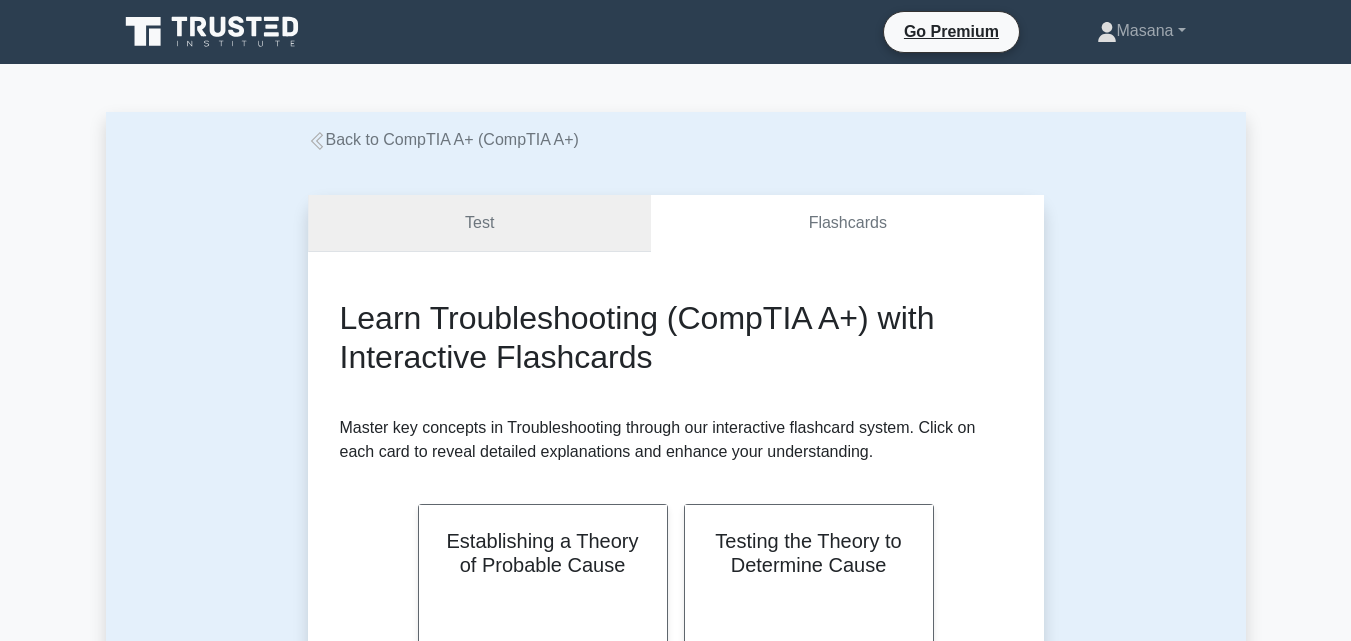 click on "Test" at bounding box center (480, 223) 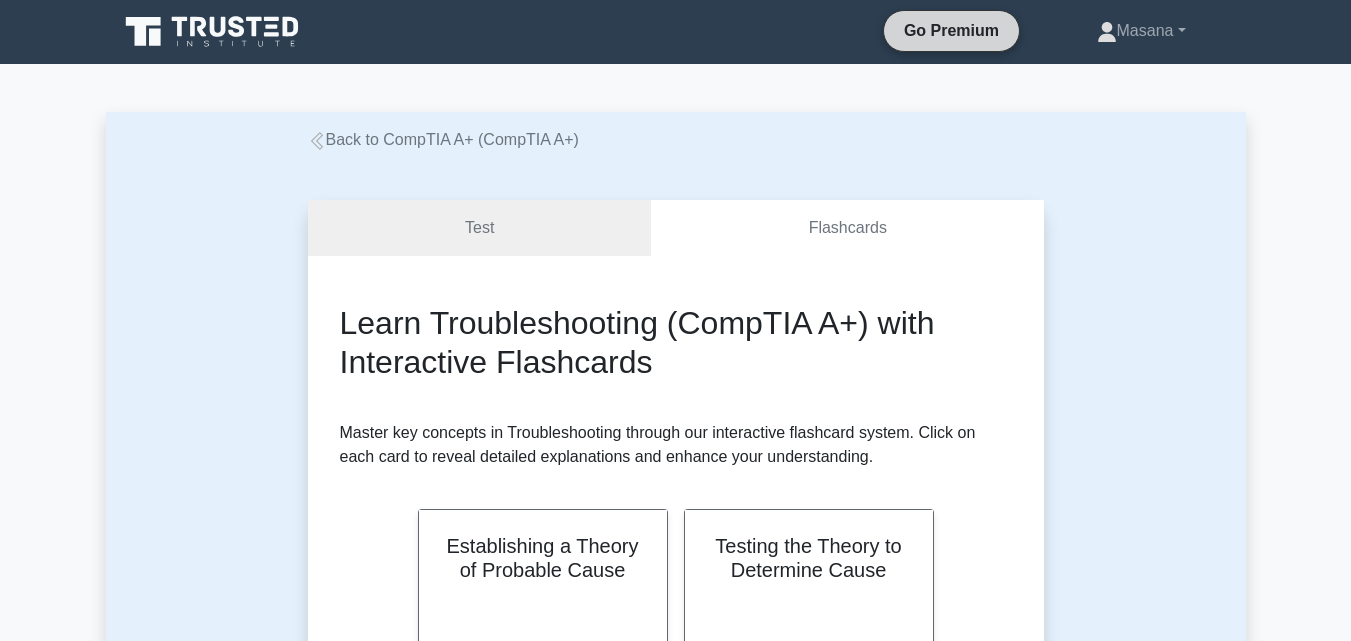 click on "Go Premium" at bounding box center [951, 30] 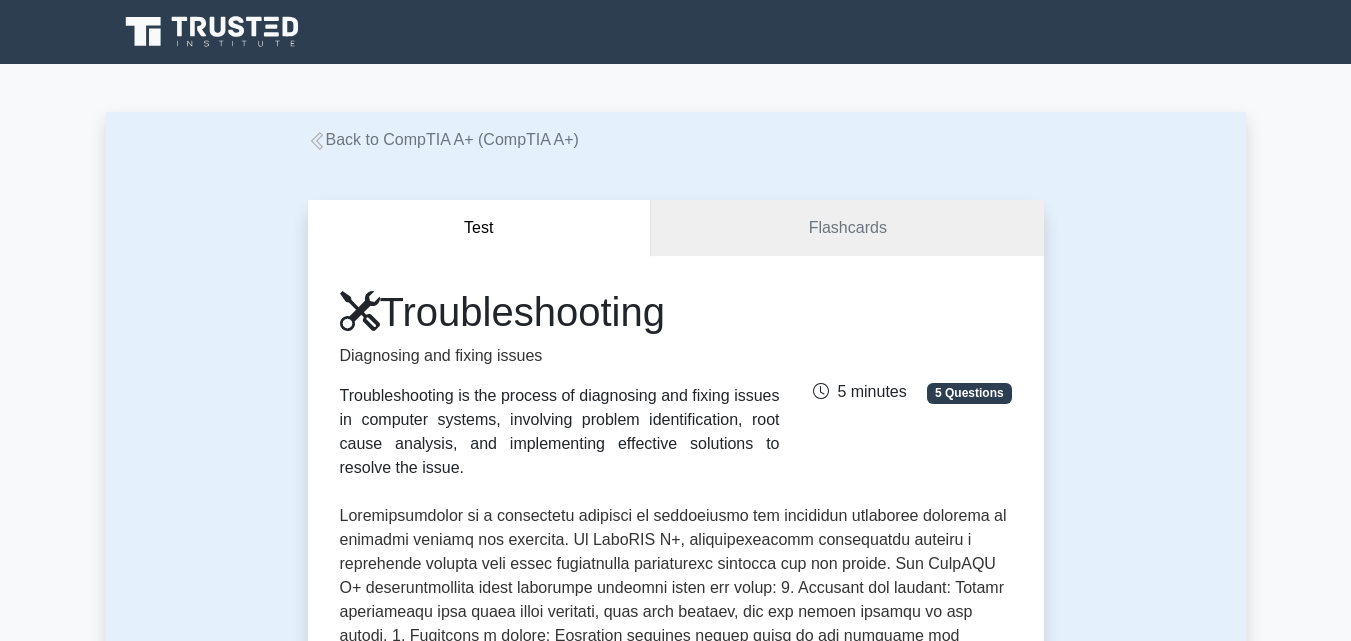 scroll, scrollTop: 0, scrollLeft: 0, axis: both 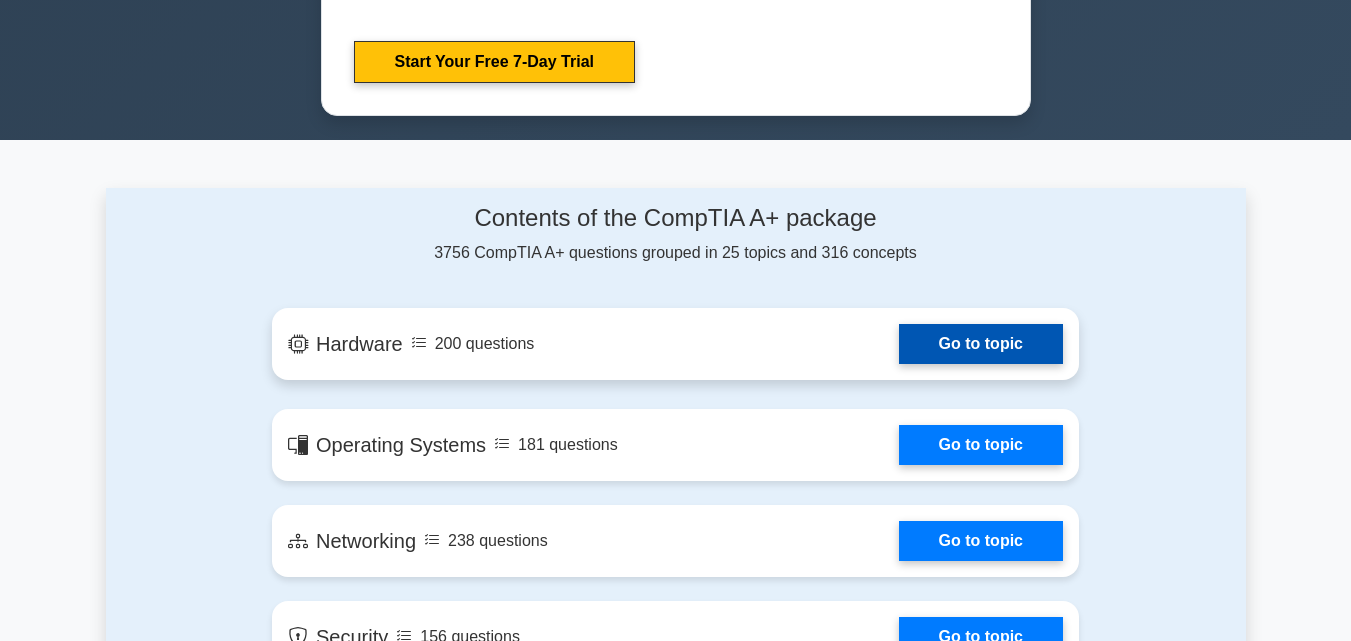 click on "Go to topic" at bounding box center (981, 344) 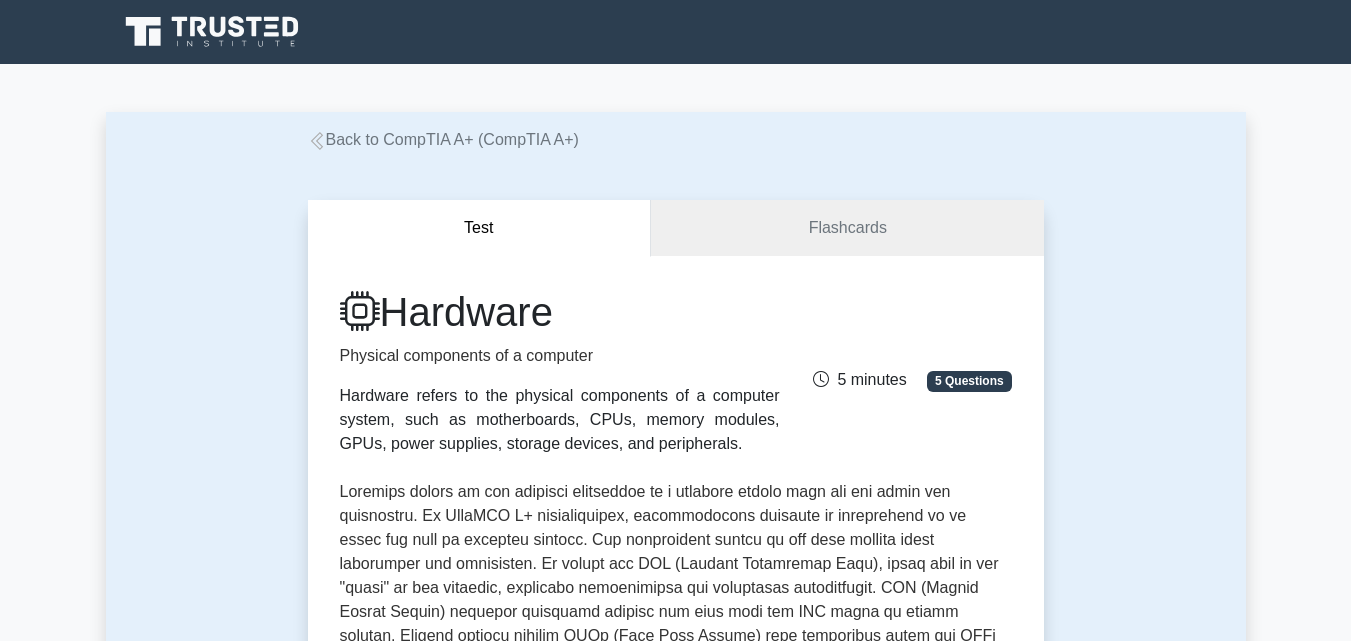 scroll, scrollTop: 0, scrollLeft: 0, axis: both 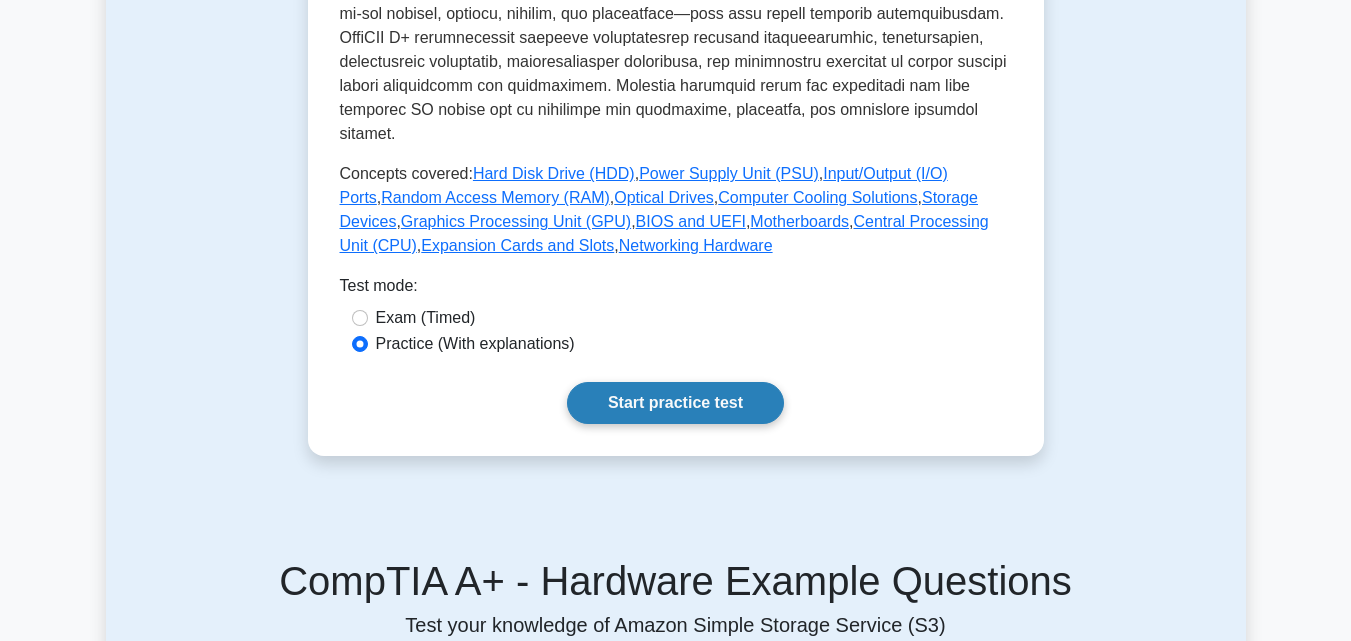 click on "Start practice test" at bounding box center (675, 403) 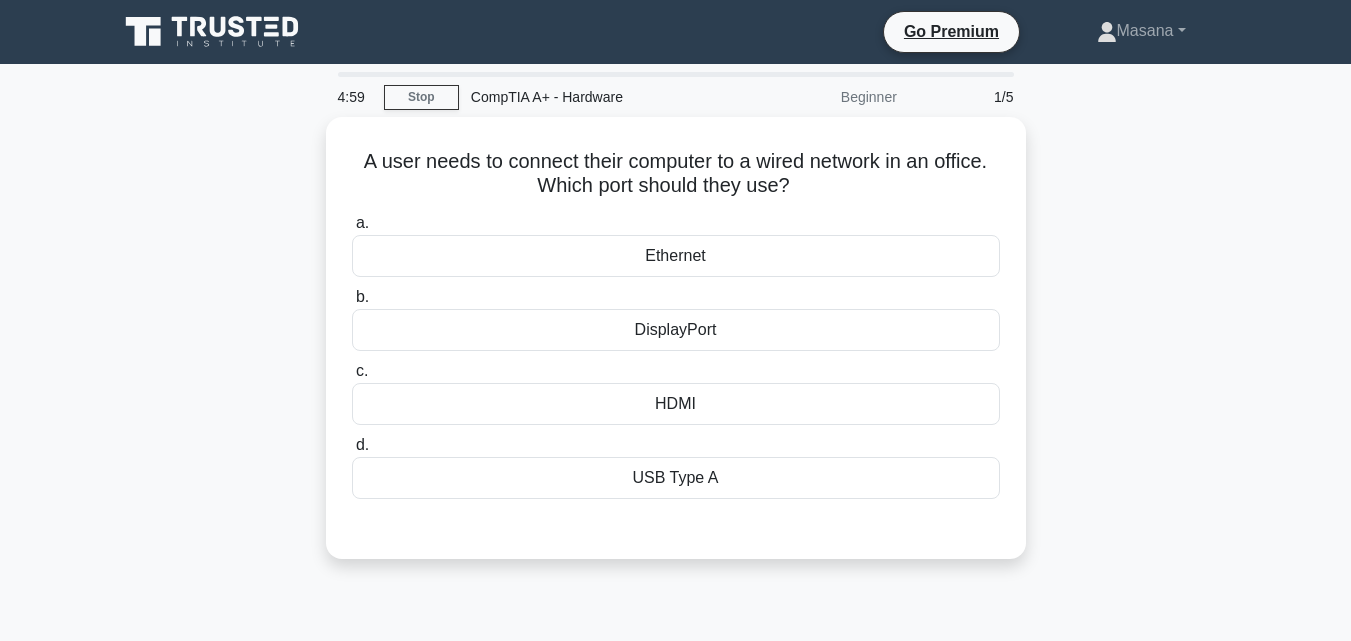 scroll, scrollTop: 0, scrollLeft: 0, axis: both 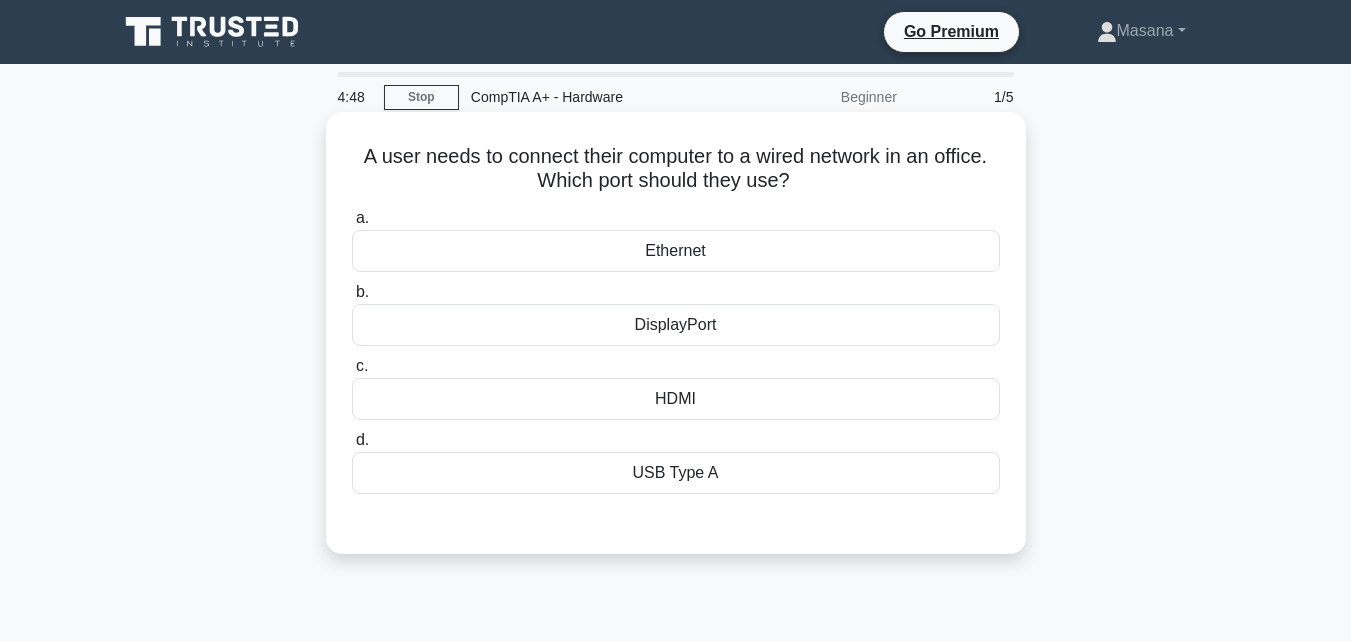 click on "Ethernet" at bounding box center [676, 251] 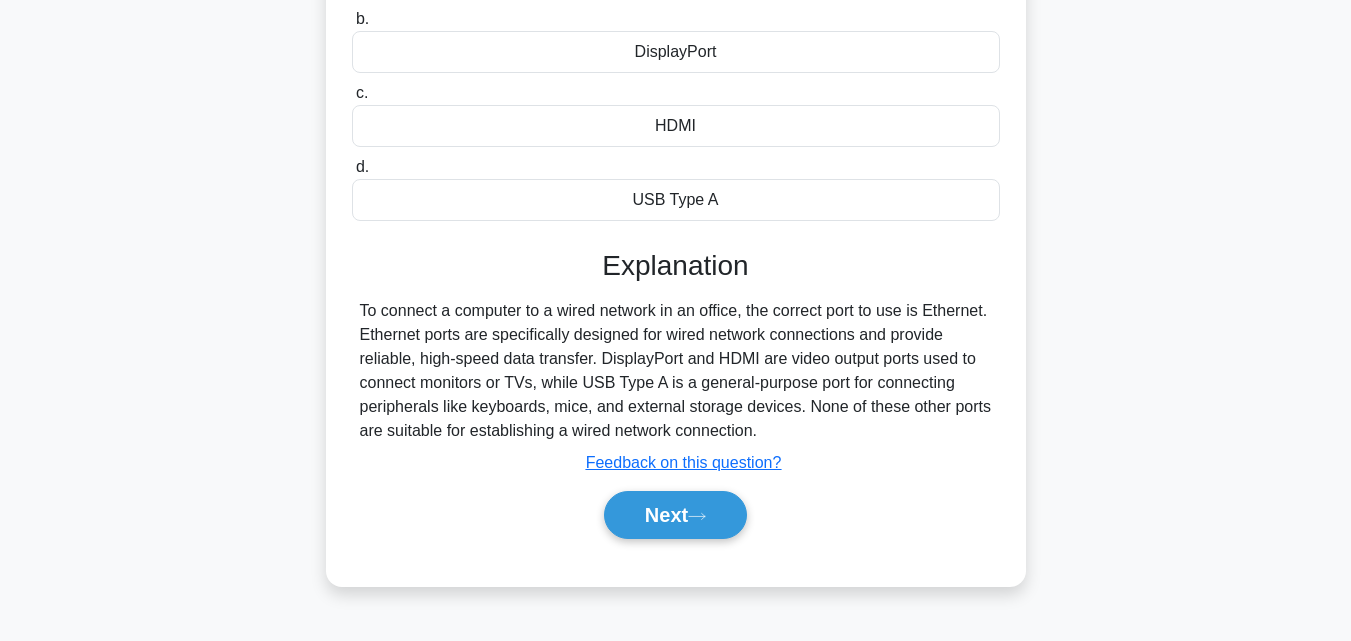 scroll, scrollTop: 312, scrollLeft: 0, axis: vertical 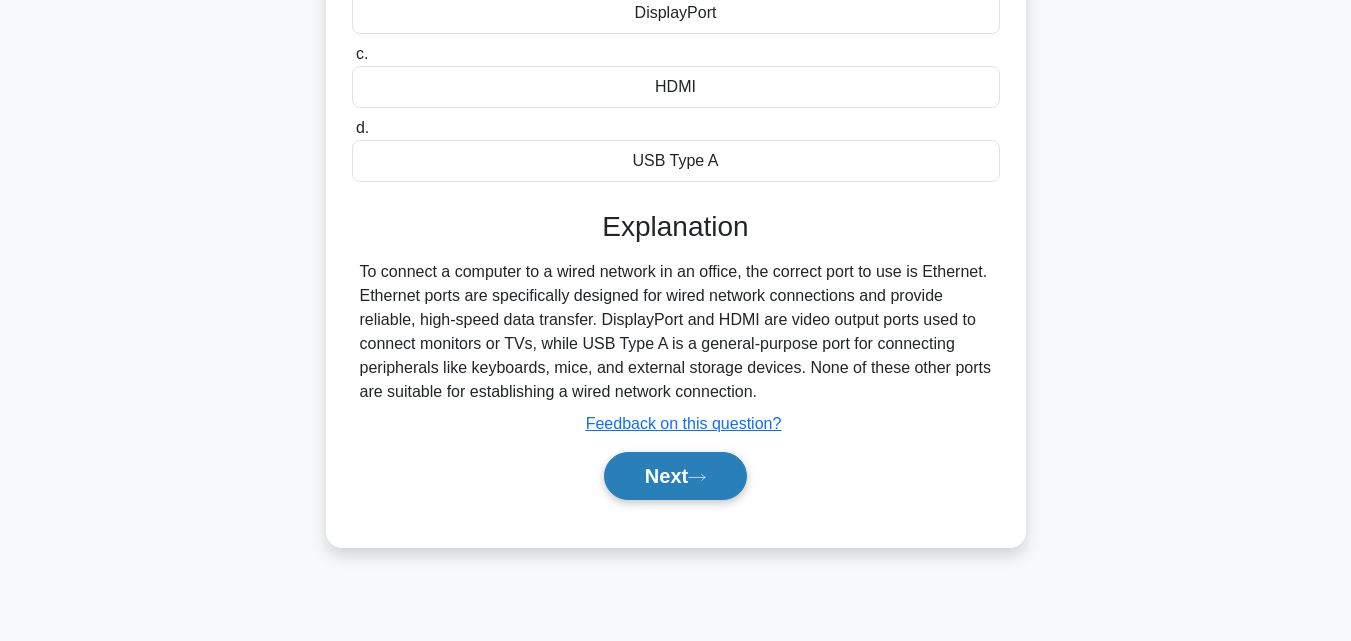 click on "Next" at bounding box center (675, 476) 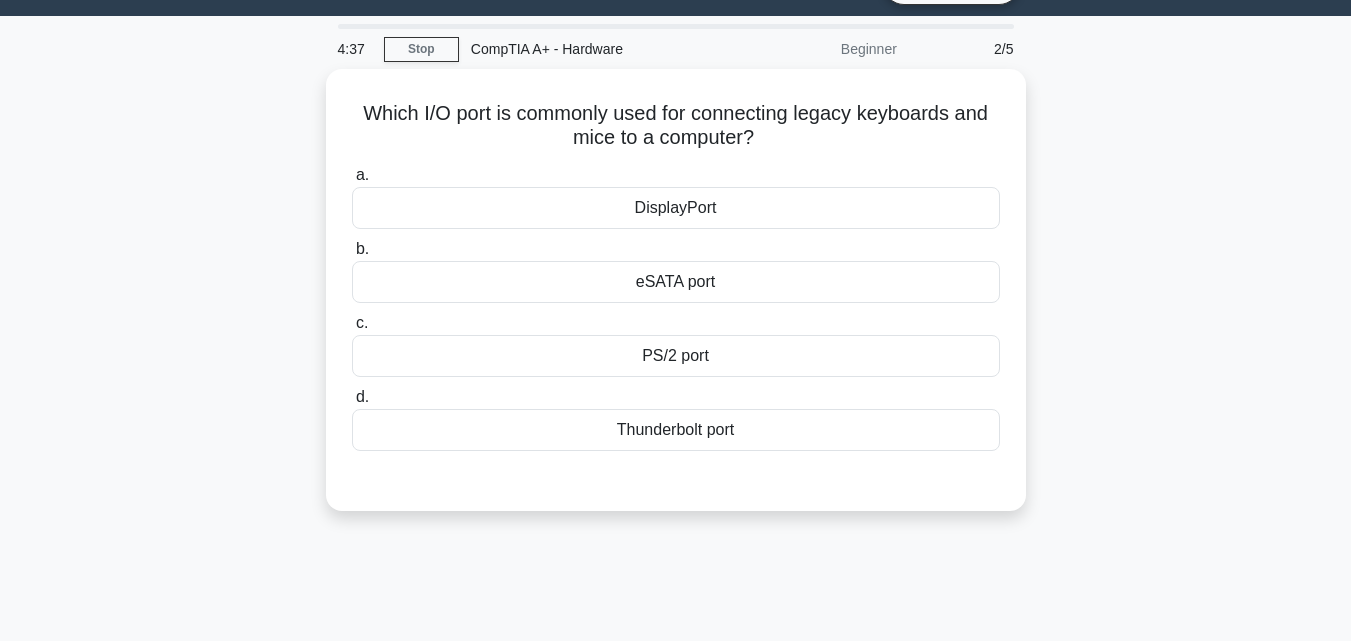 scroll, scrollTop: 45, scrollLeft: 0, axis: vertical 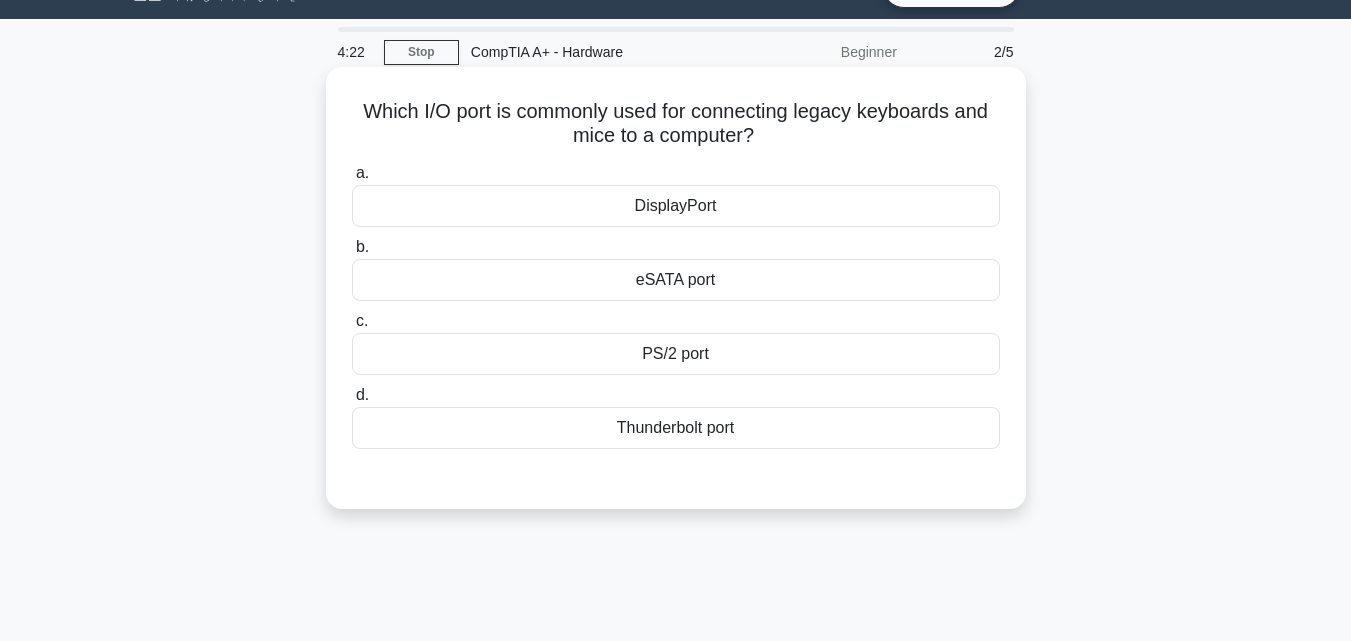 click on "DisplayPort" at bounding box center (676, 206) 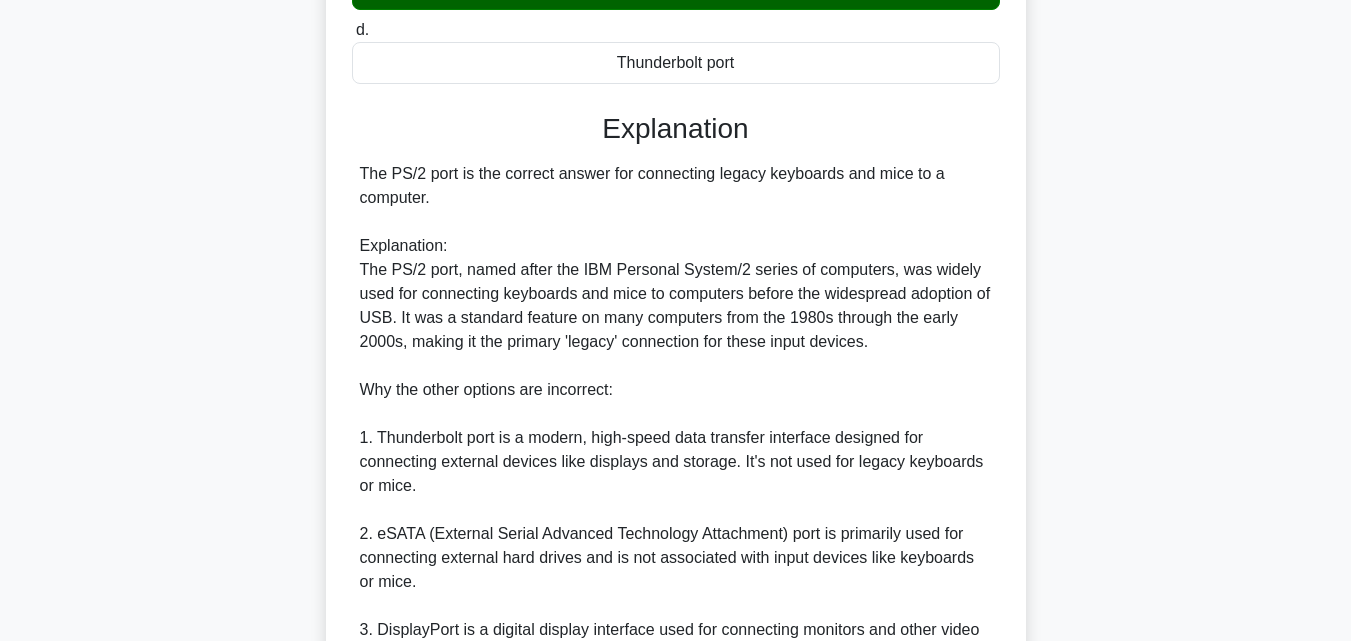 scroll, scrollTop: 426, scrollLeft: 0, axis: vertical 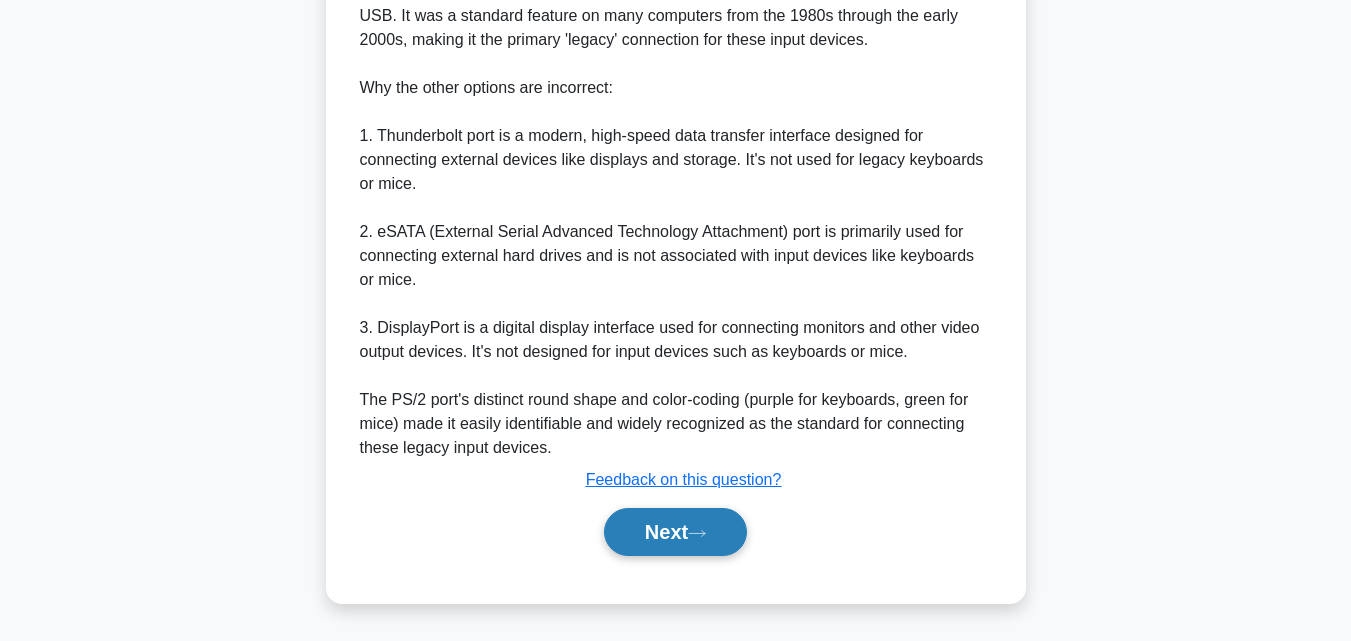 click on "Next" at bounding box center [675, 532] 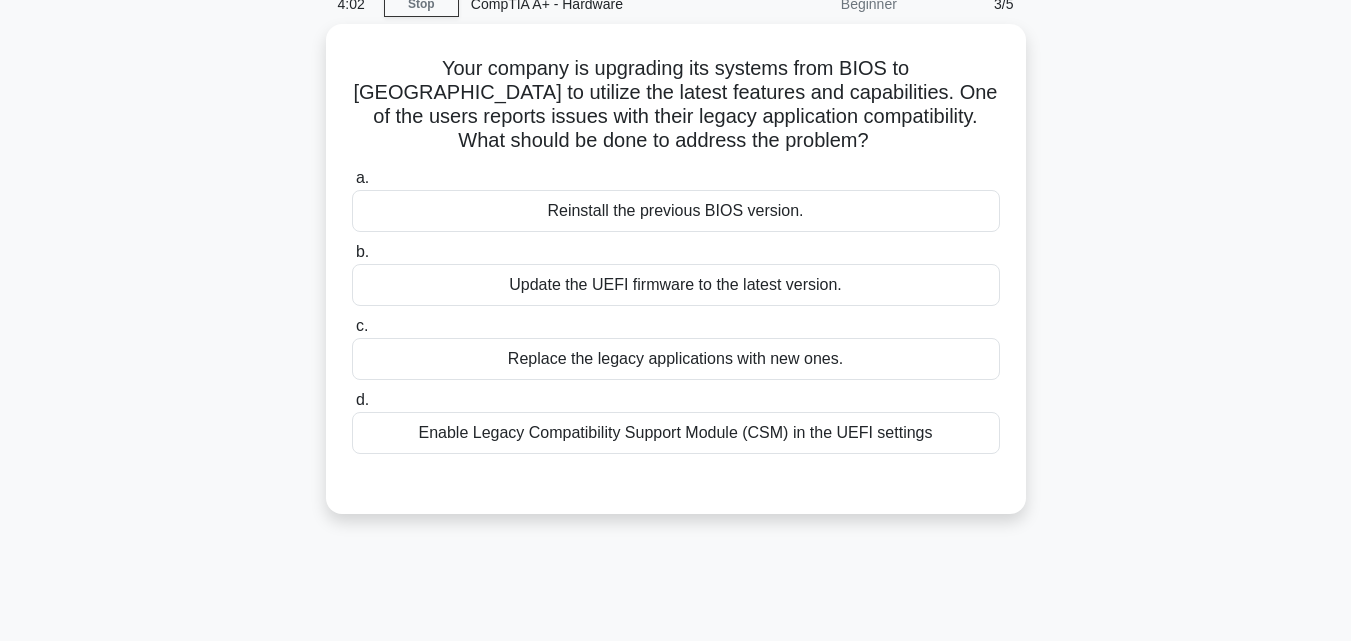 scroll, scrollTop: 87, scrollLeft: 0, axis: vertical 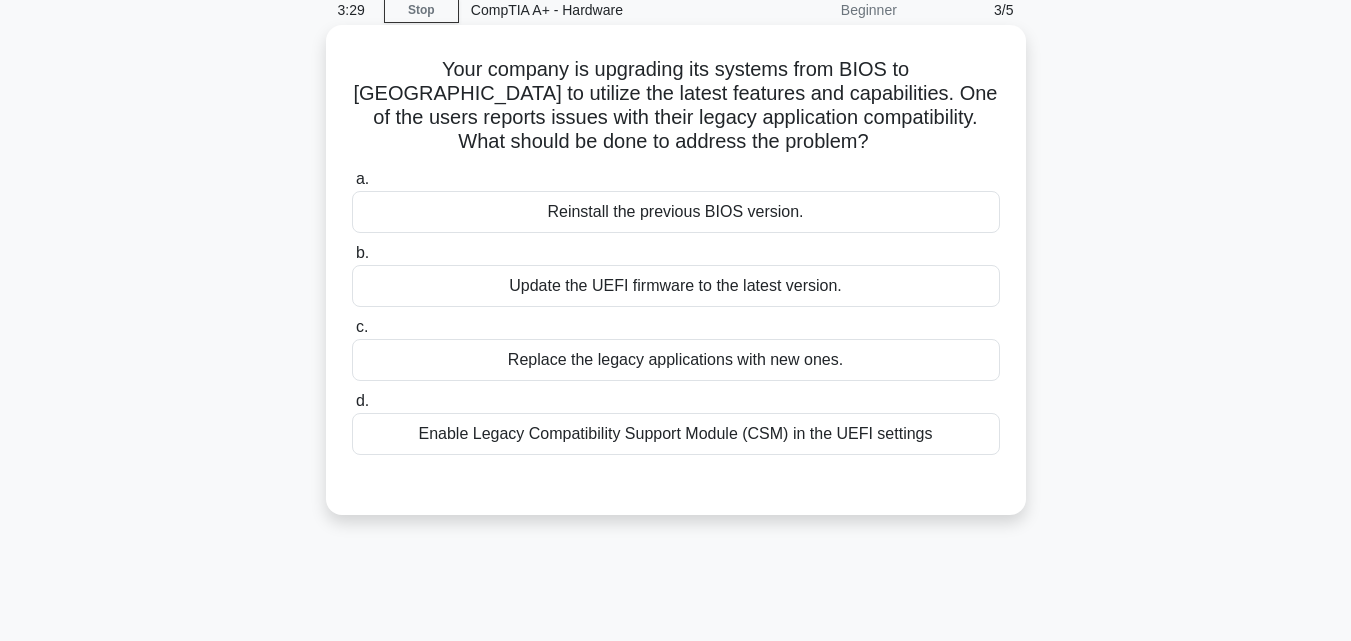 click on "Reinstall the previous BIOS version." at bounding box center [676, 212] 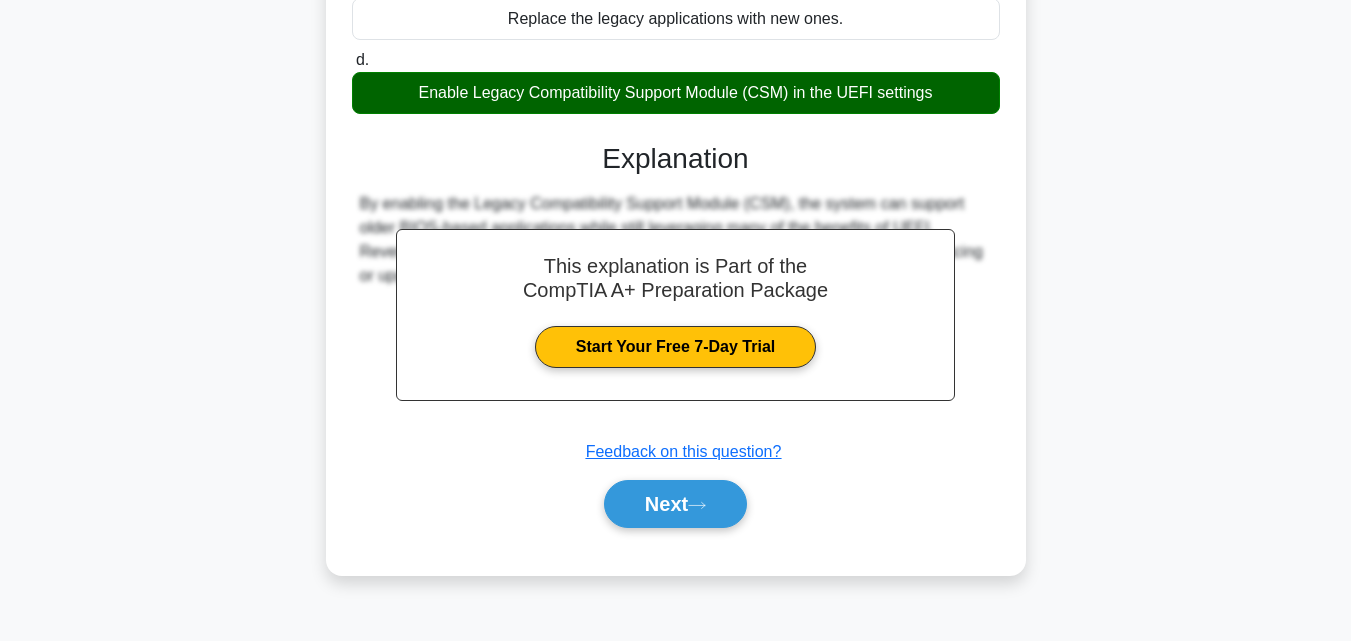 scroll, scrollTop: 439, scrollLeft: 0, axis: vertical 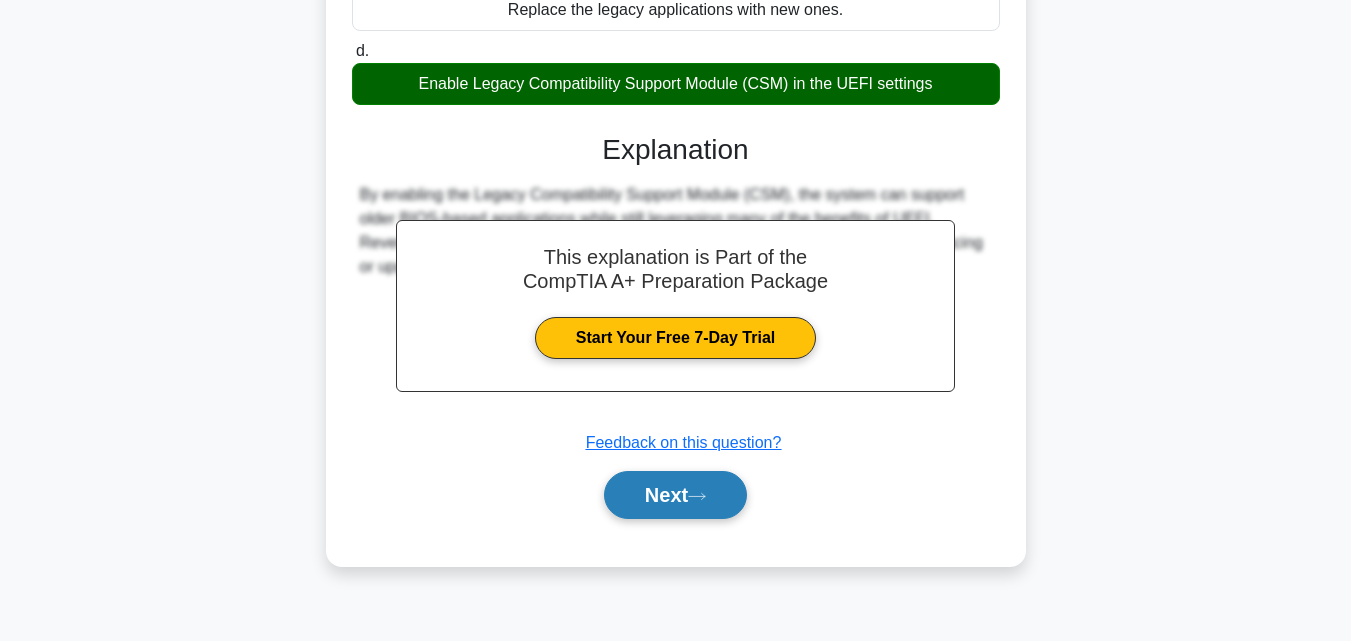 click on "Next" at bounding box center (675, 495) 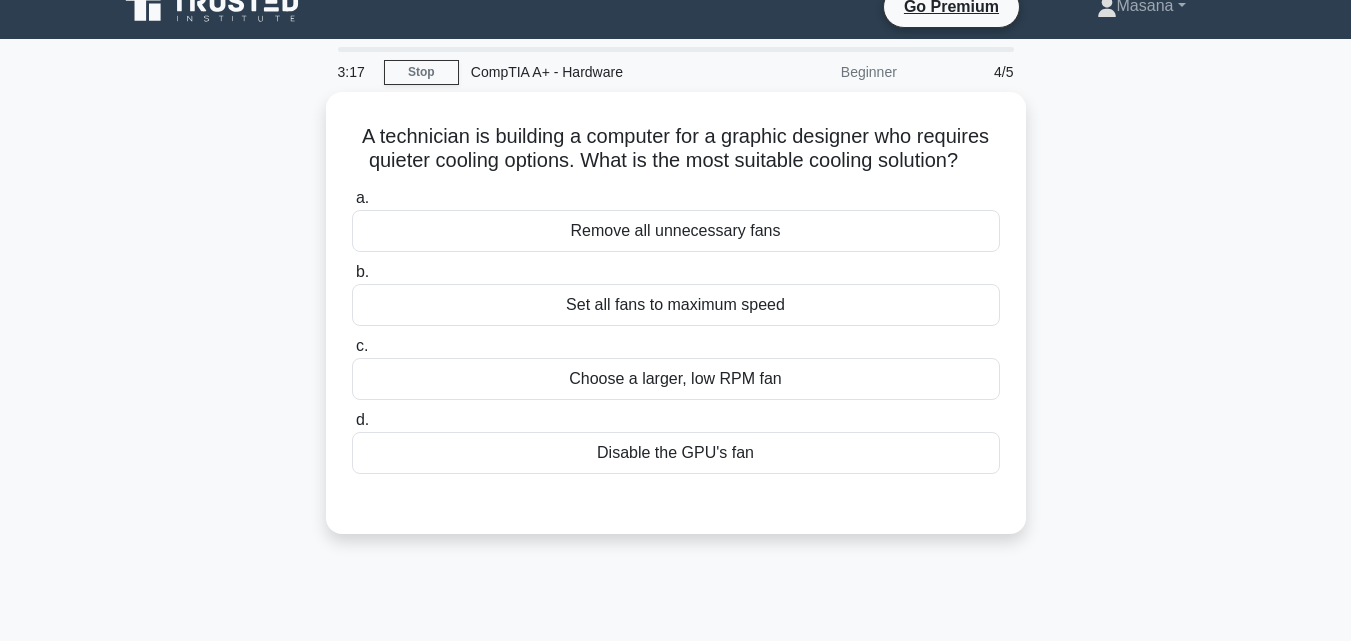 scroll, scrollTop: 23, scrollLeft: 0, axis: vertical 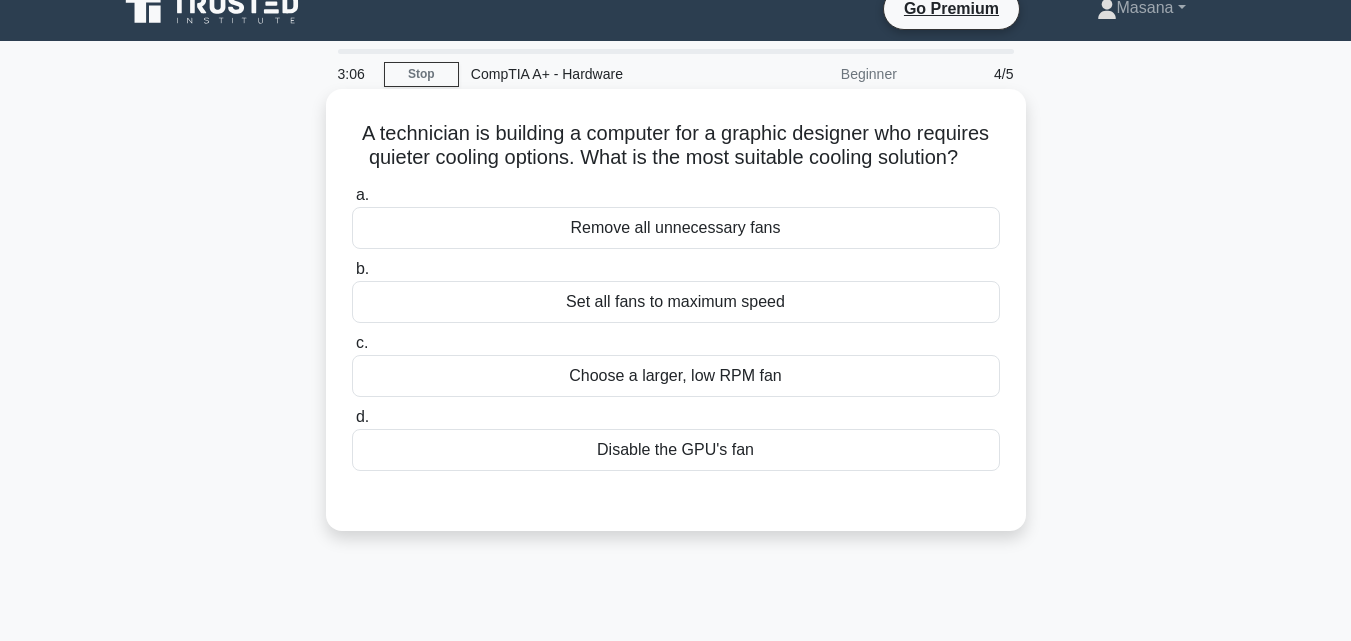 click on "Set all fans to maximum speed" at bounding box center [676, 302] 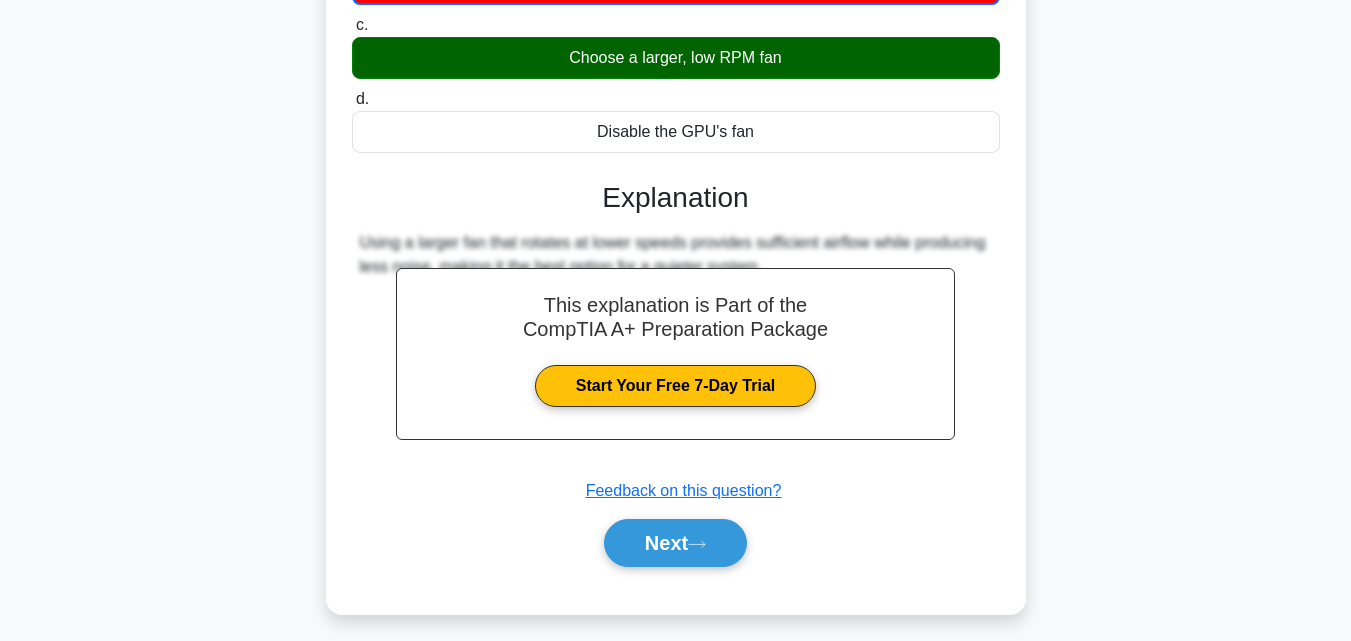 scroll, scrollTop: 353, scrollLeft: 0, axis: vertical 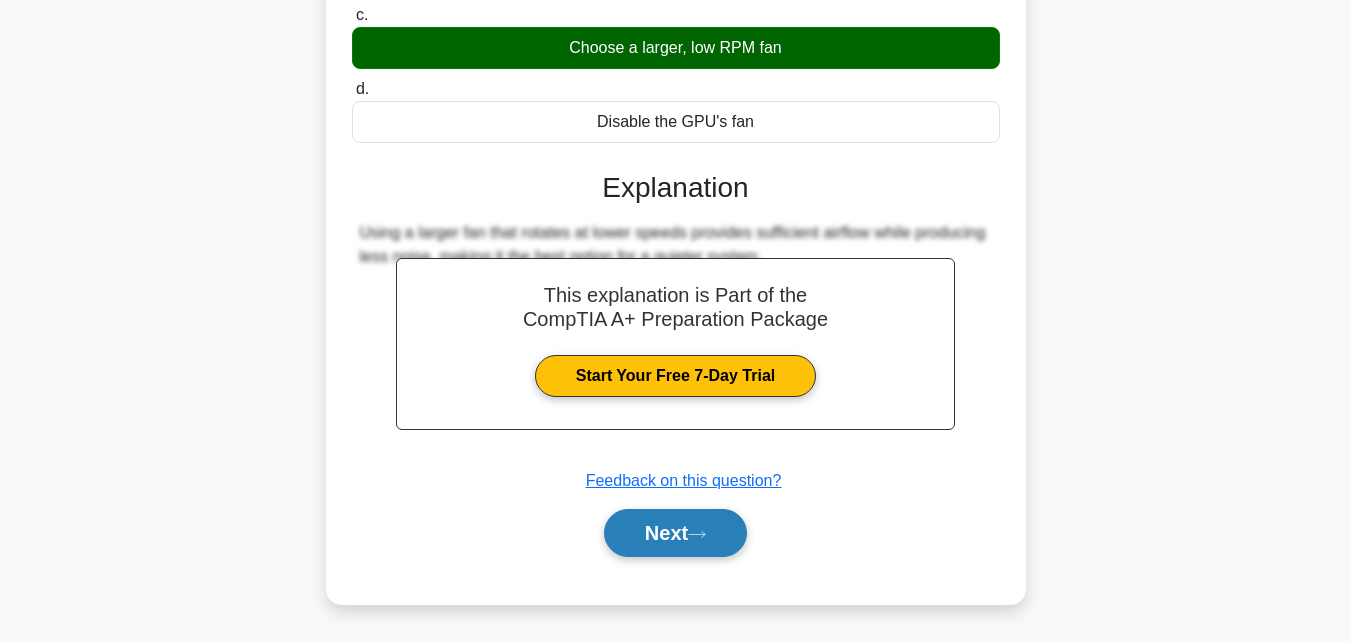 click on "Next" at bounding box center (675, 533) 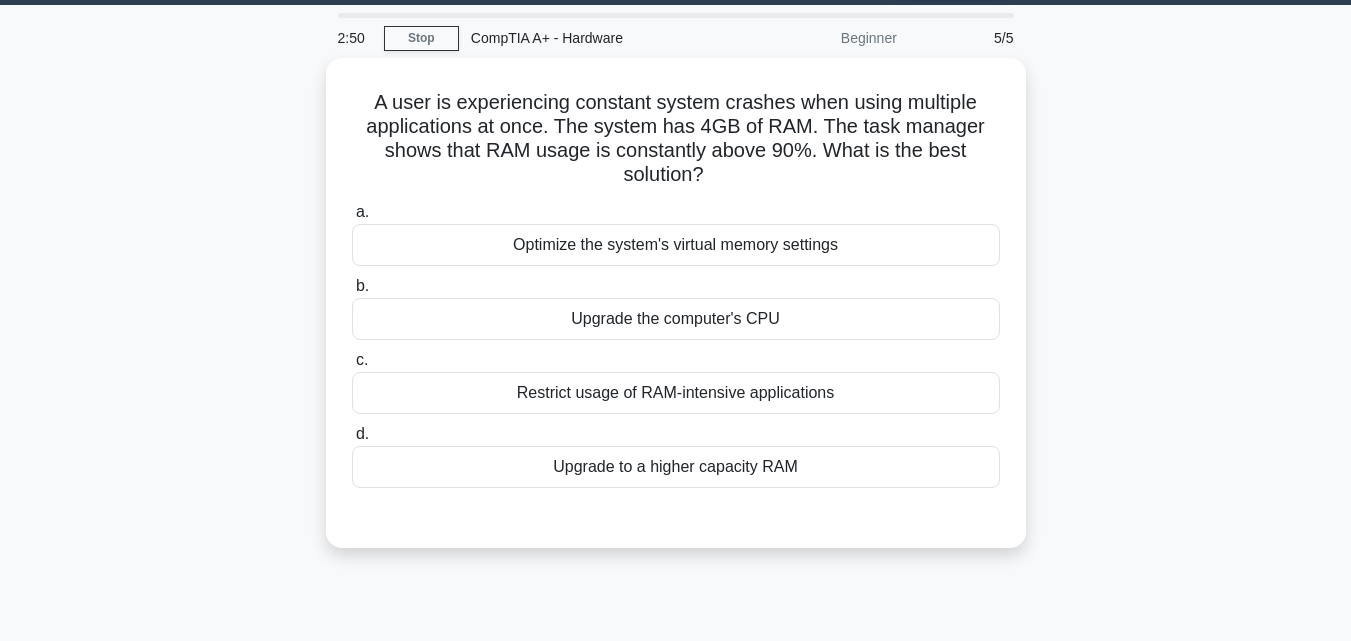 scroll, scrollTop: 62, scrollLeft: 0, axis: vertical 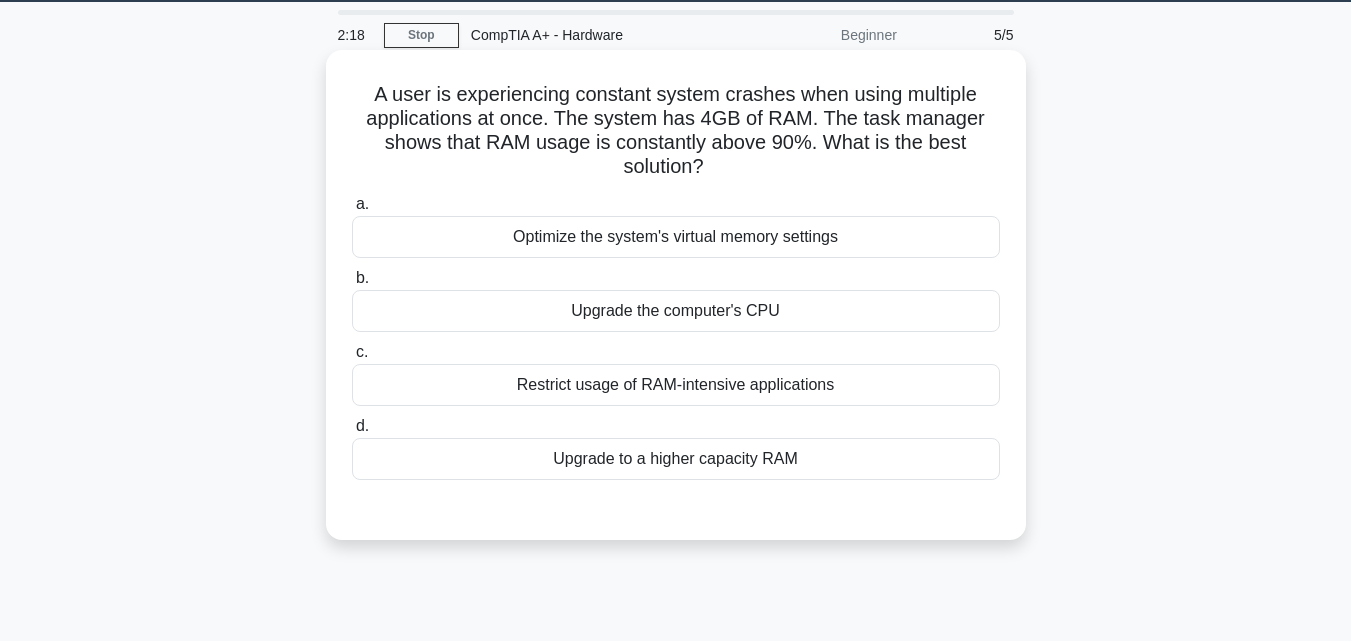 click on "Upgrade to a higher capacity RAM" at bounding box center [676, 459] 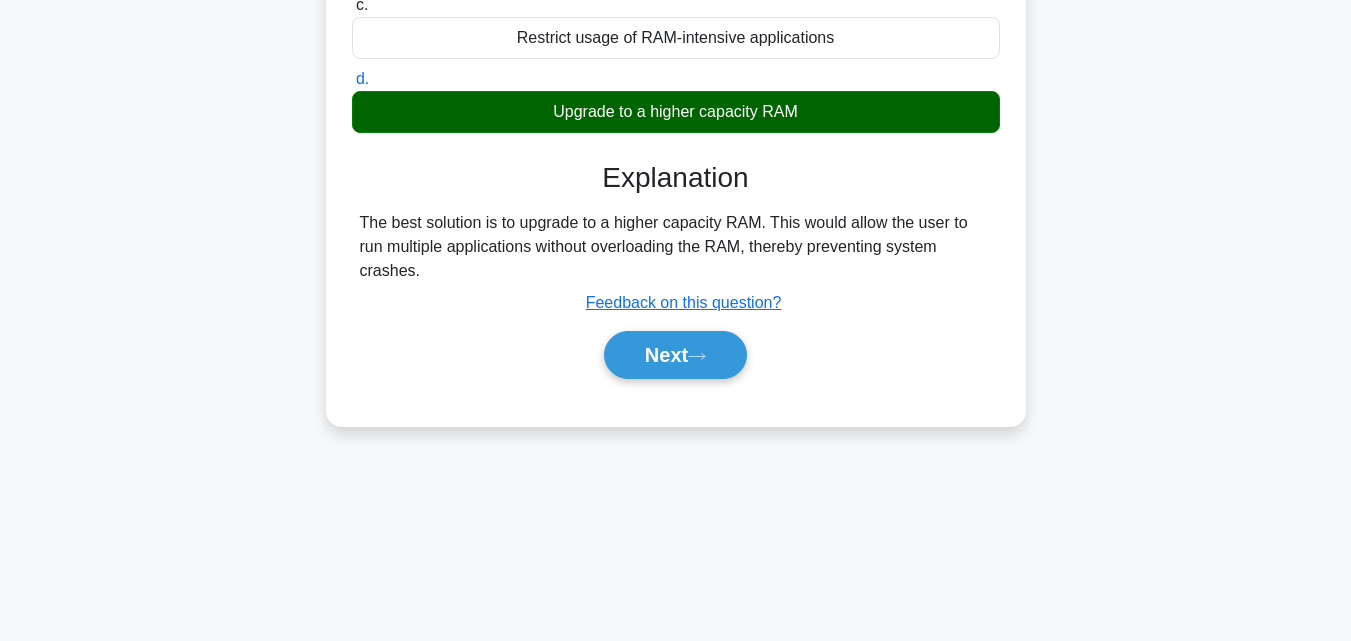 scroll, scrollTop: 437, scrollLeft: 0, axis: vertical 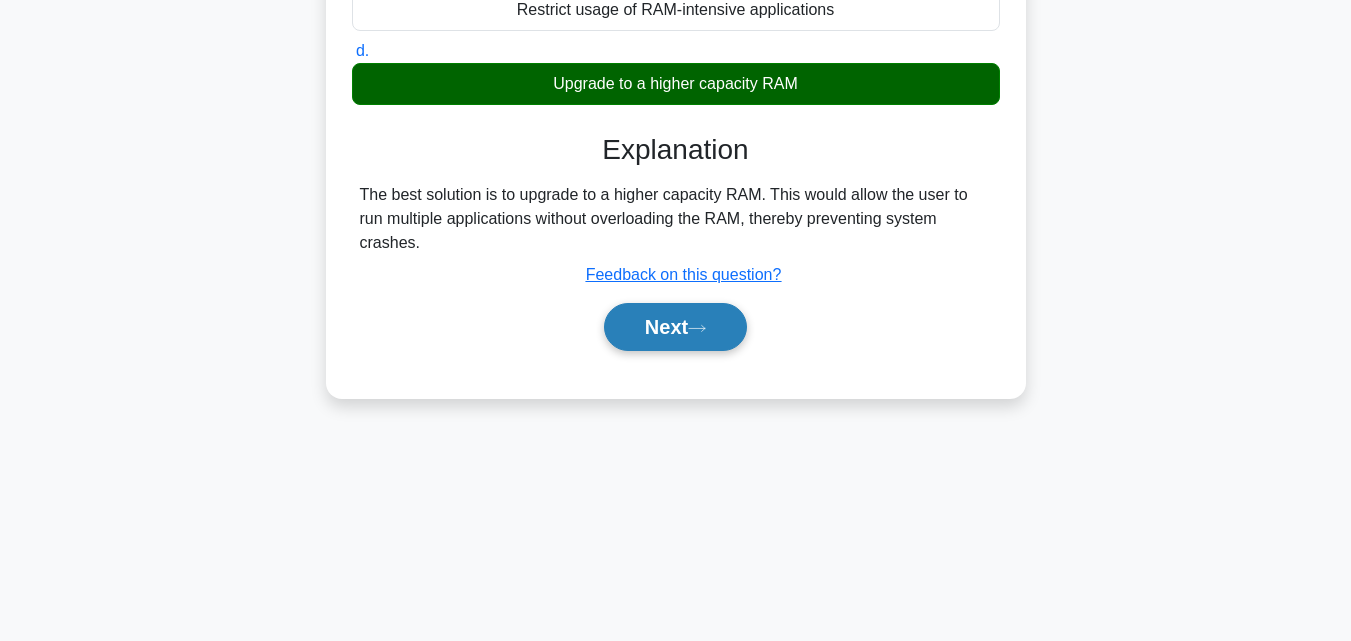 click on "Next" at bounding box center [675, 327] 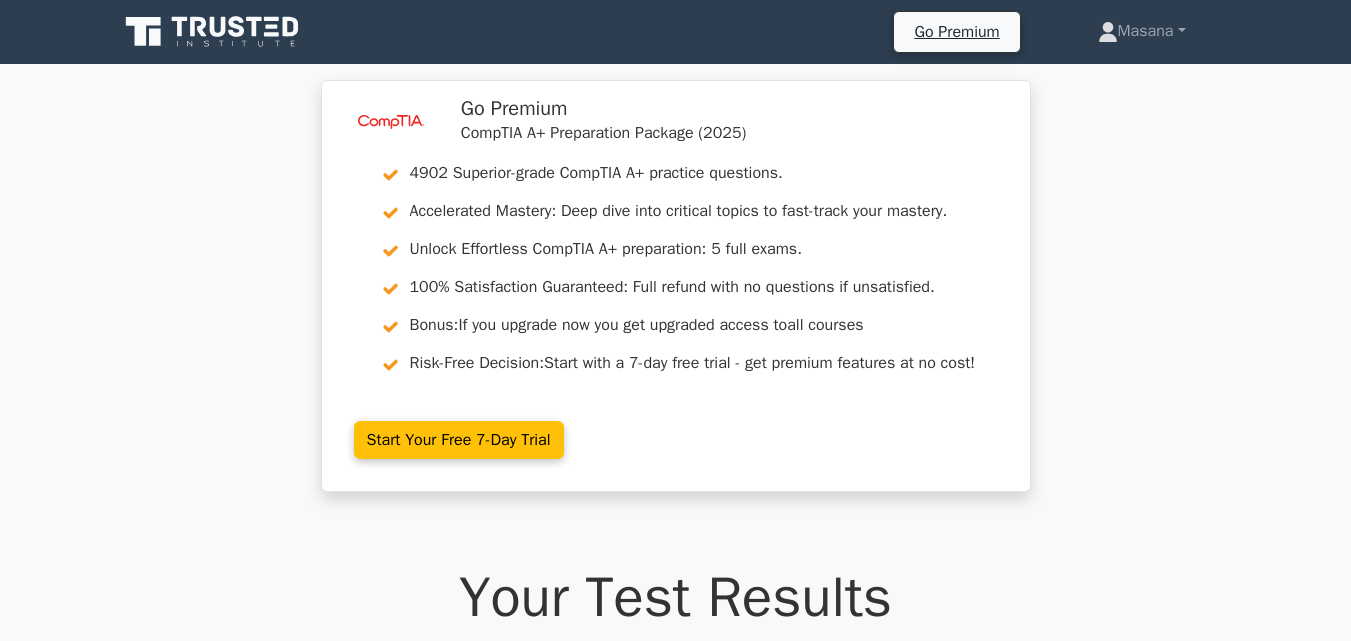 scroll, scrollTop: 0, scrollLeft: 0, axis: both 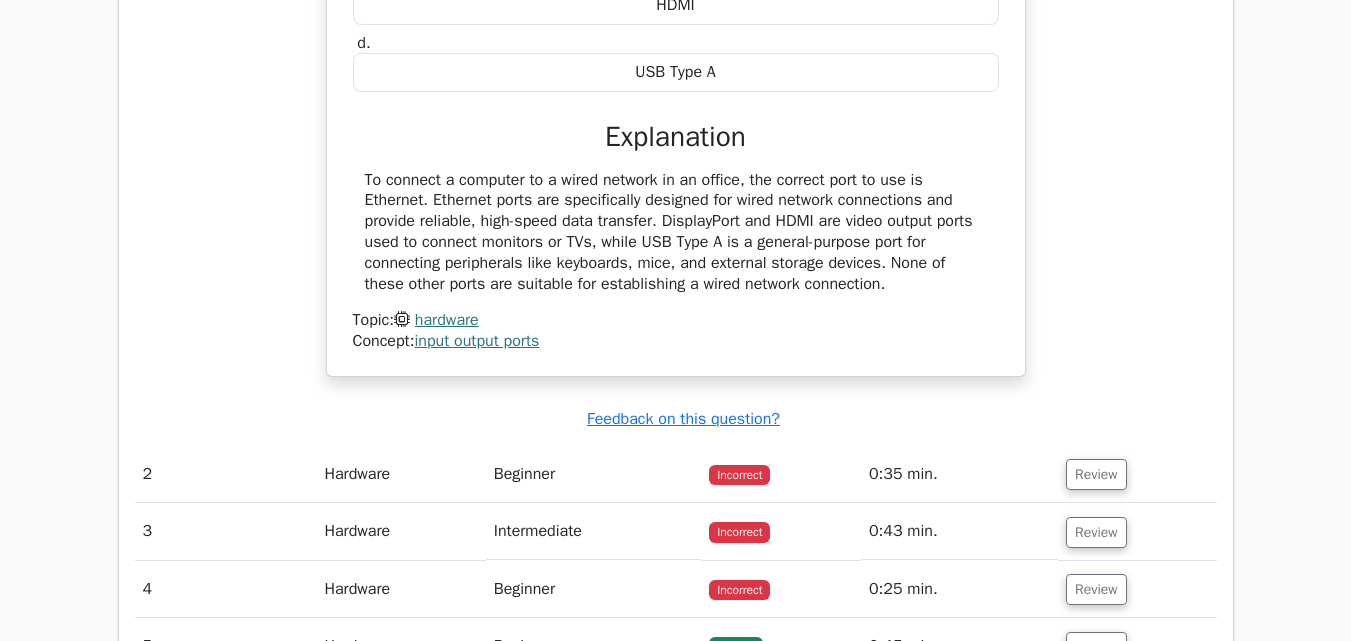 drag, startPoint x: 1361, startPoint y: 79, endPoint x: 1365, endPoint y: 399, distance: 320.025 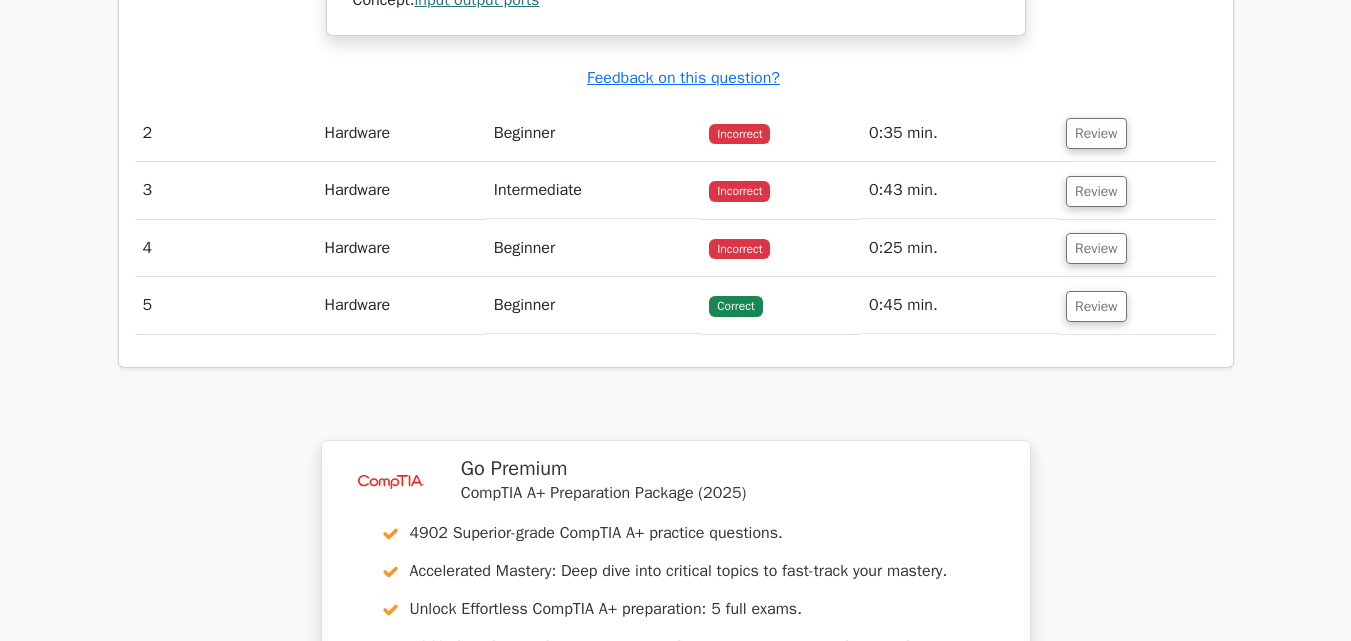 scroll, scrollTop: 2120, scrollLeft: 0, axis: vertical 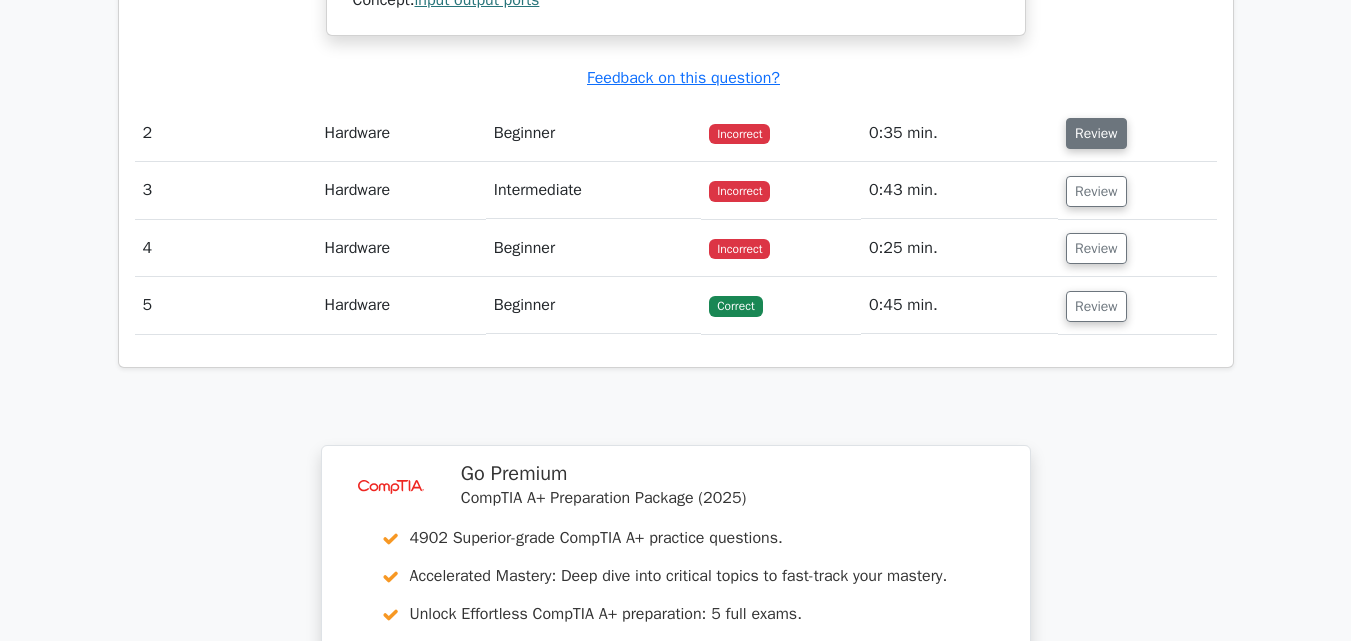click on "Review" at bounding box center [1096, 133] 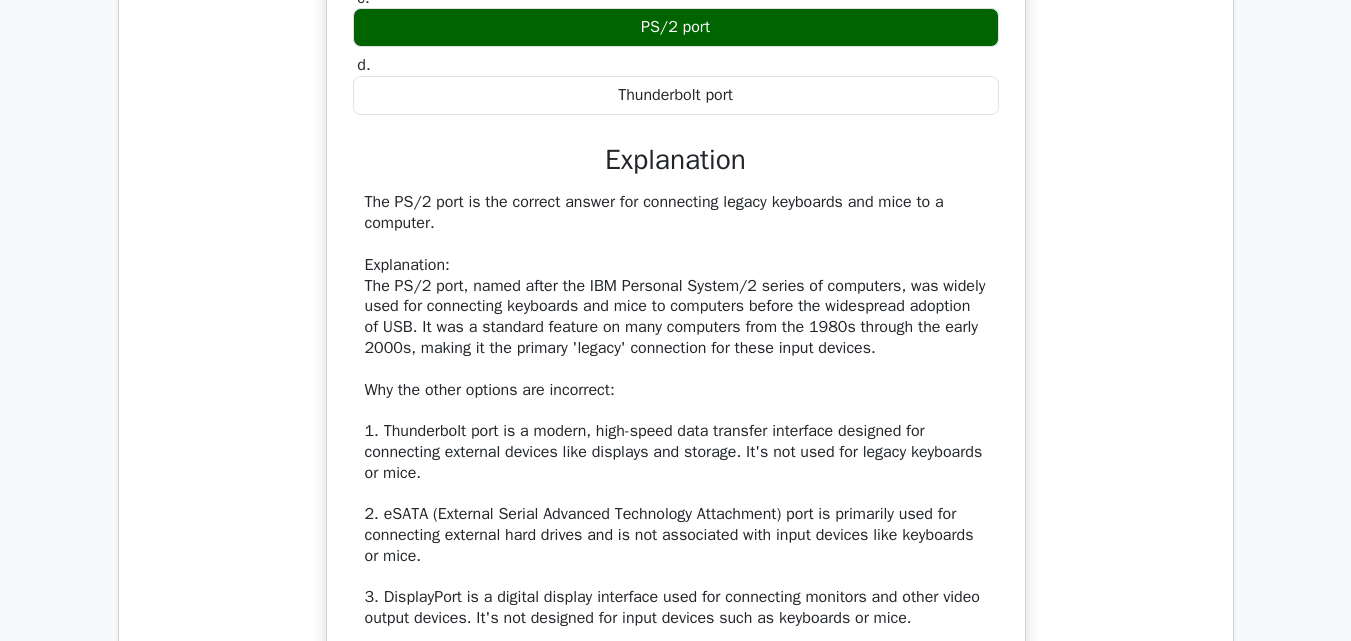 scroll, scrollTop: 2535, scrollLeft: 0, axis: vertical 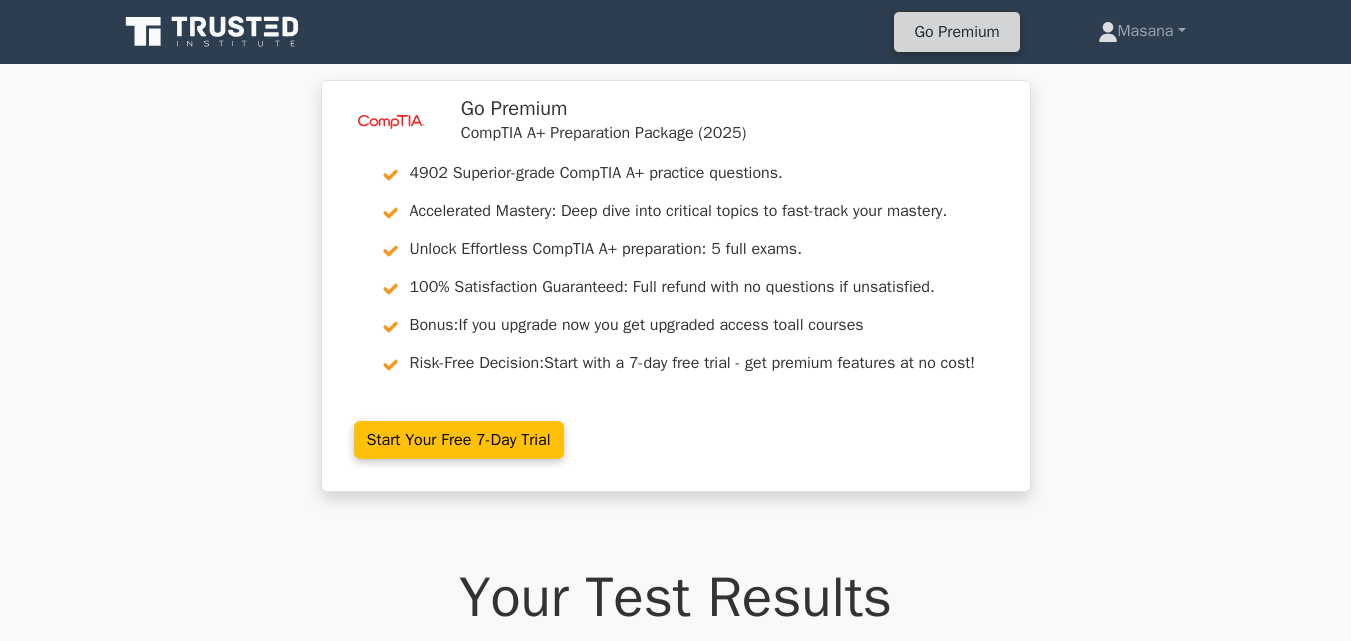click on "Go Premium" at bounding box center [956, 32] 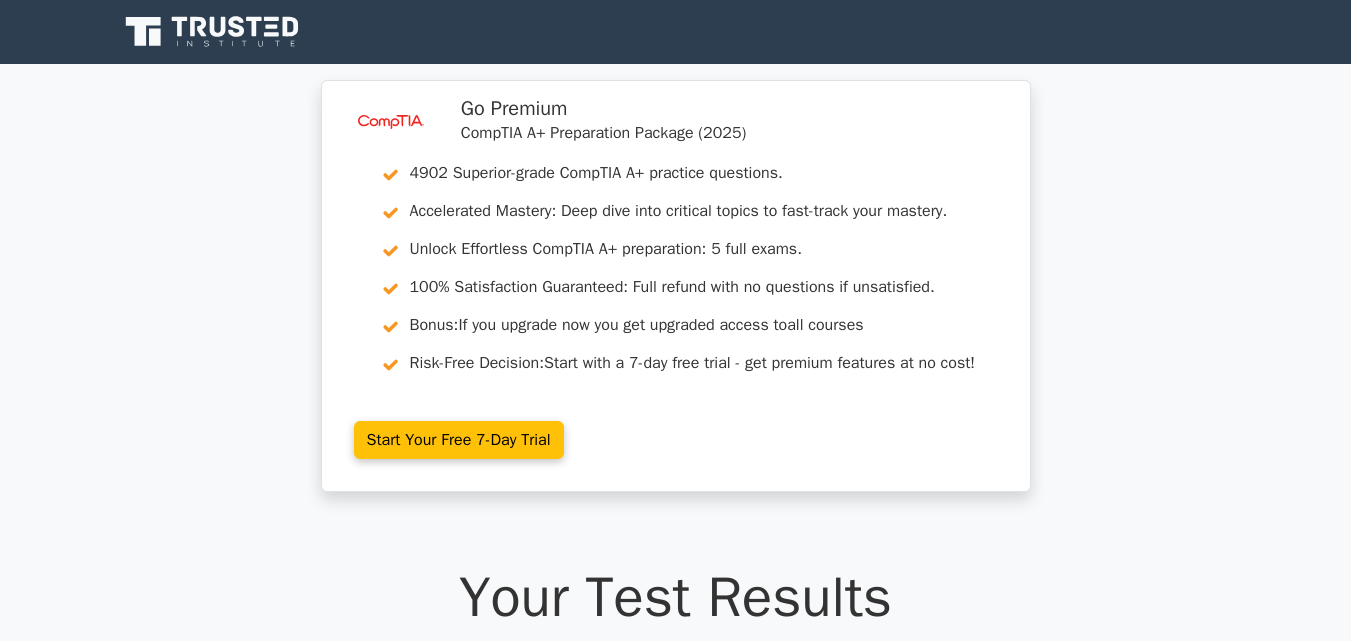 scroll, scrollTop: 0, scrollLeft: 0, axis: both 